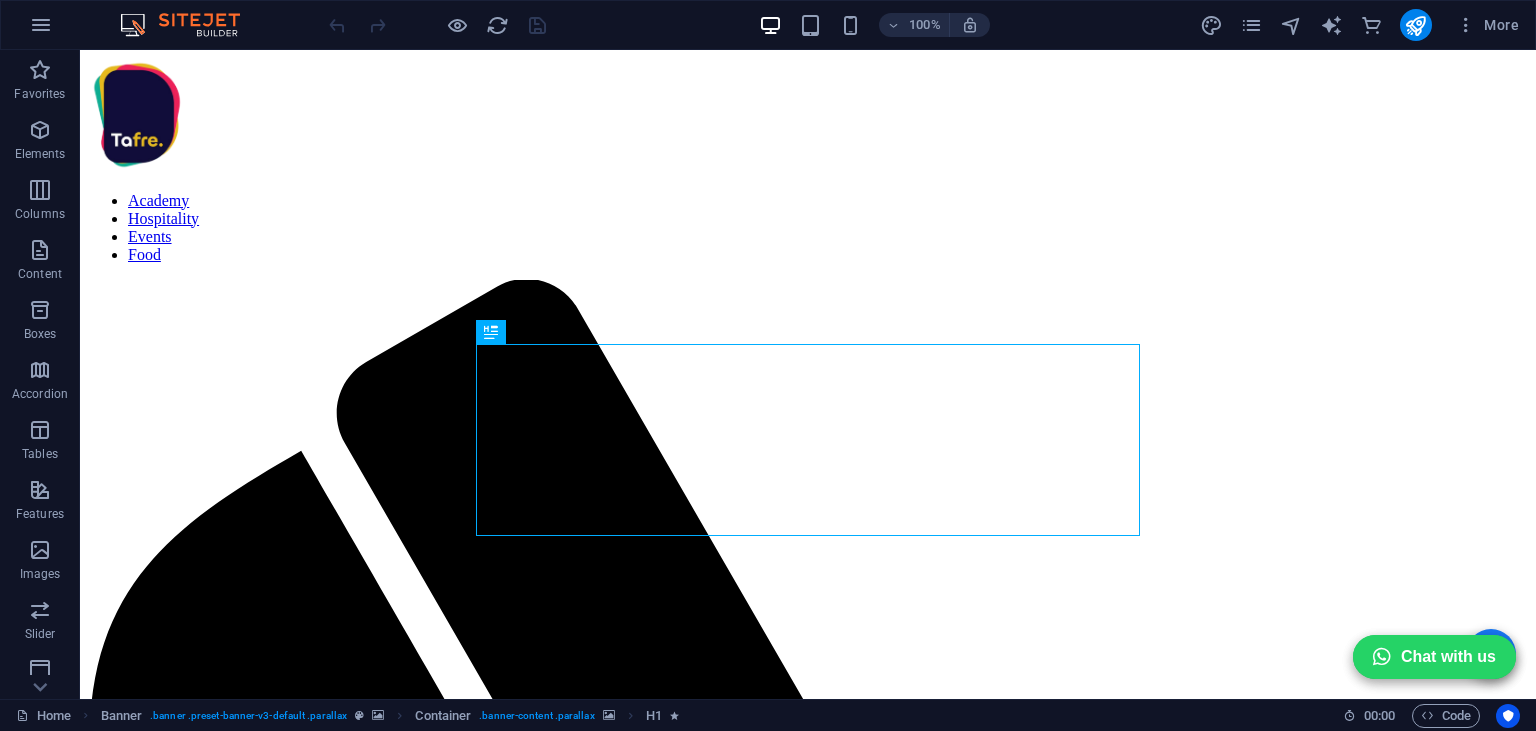 scroll, scrollTop: 0, scrollLeft: 0, axis: both 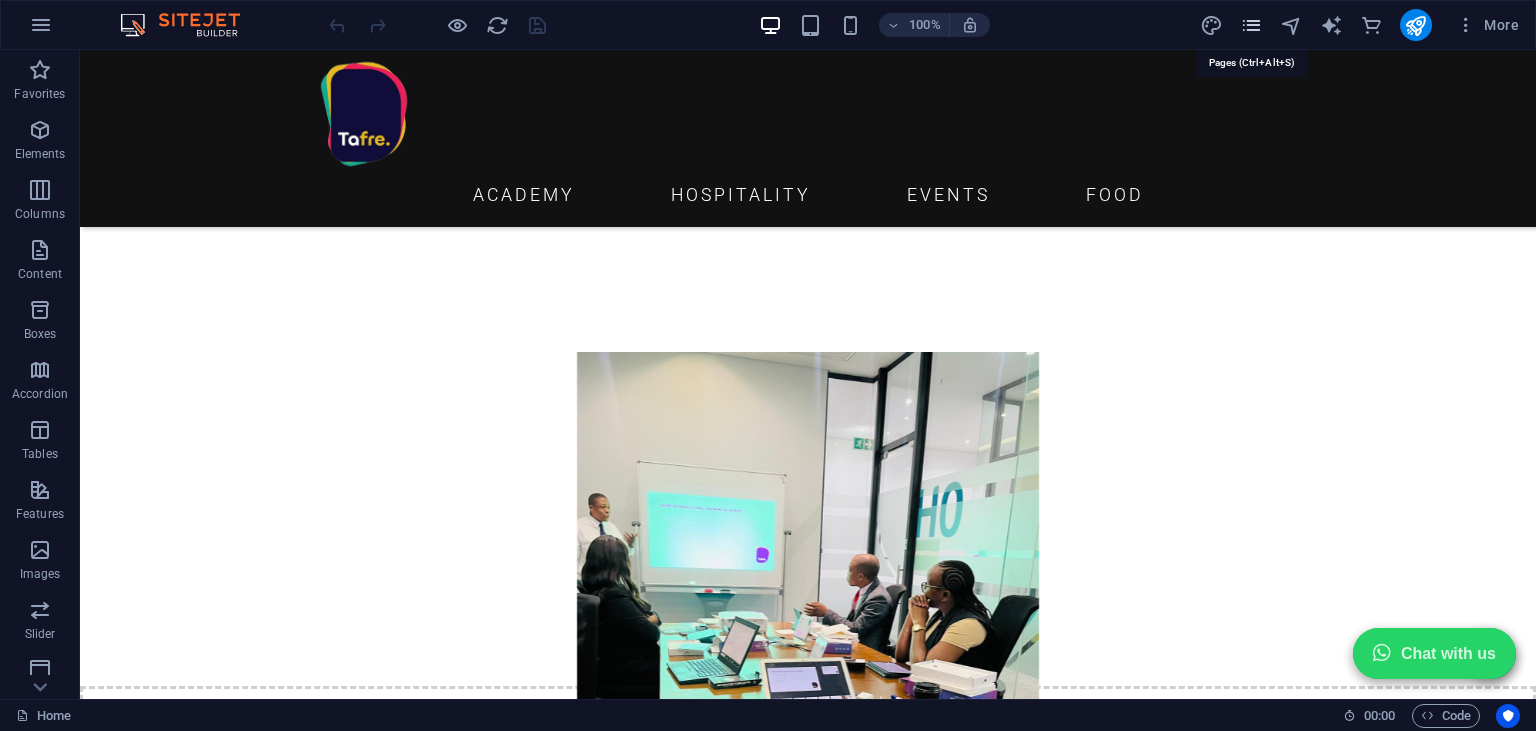 click at bounding box center [1251, 25] 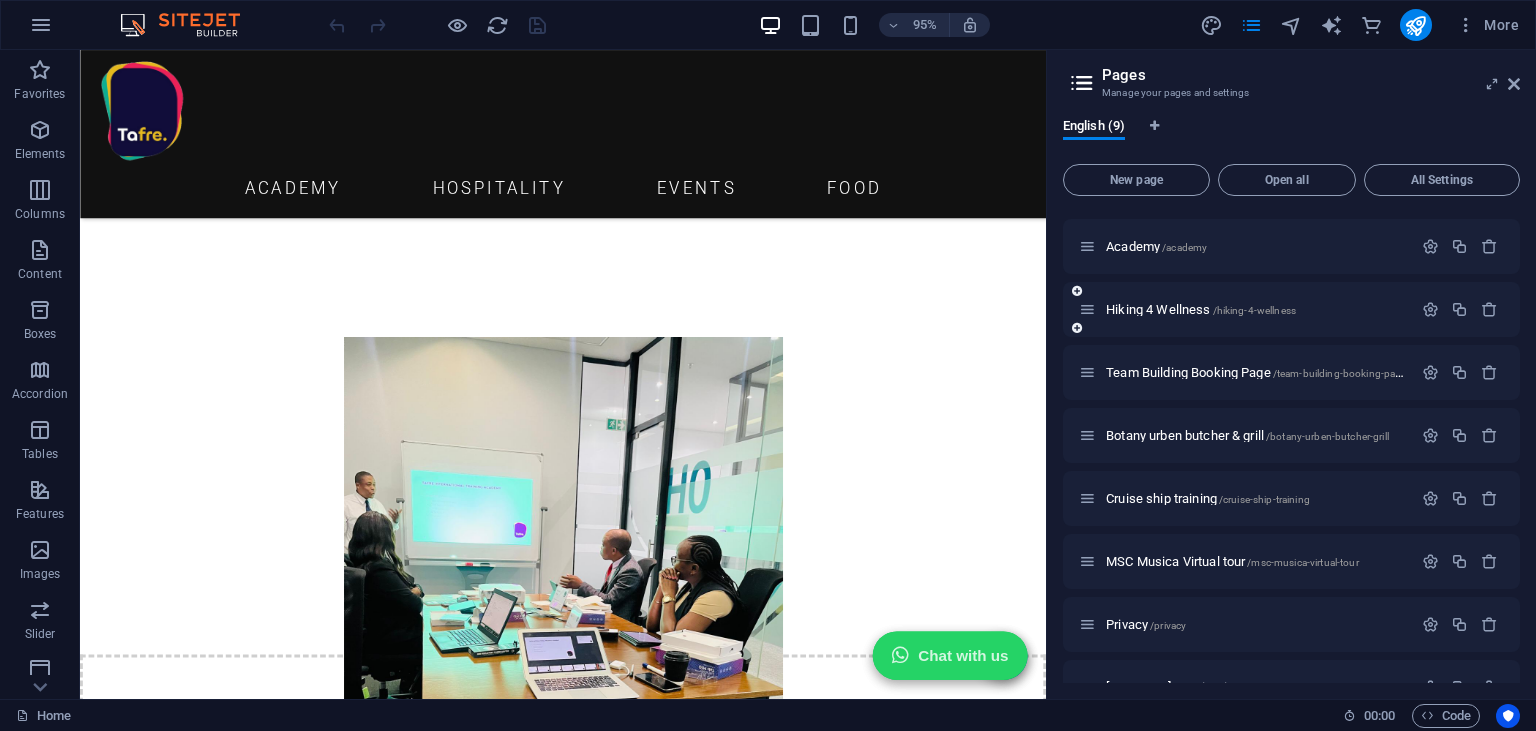 scroll, scrollTop: 96, scrollLeft: 0, axis: vertical 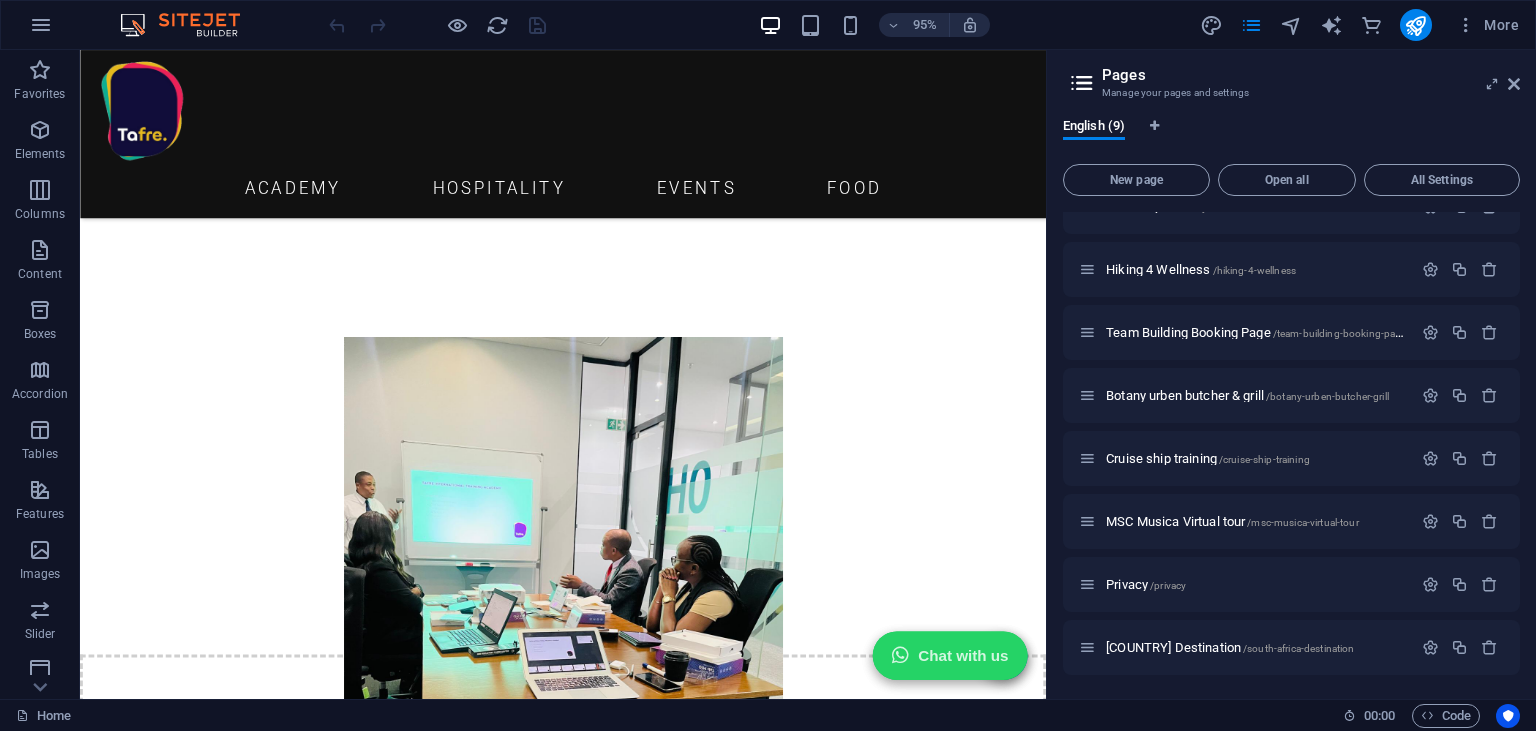 click at bounding box center (1082, 83) 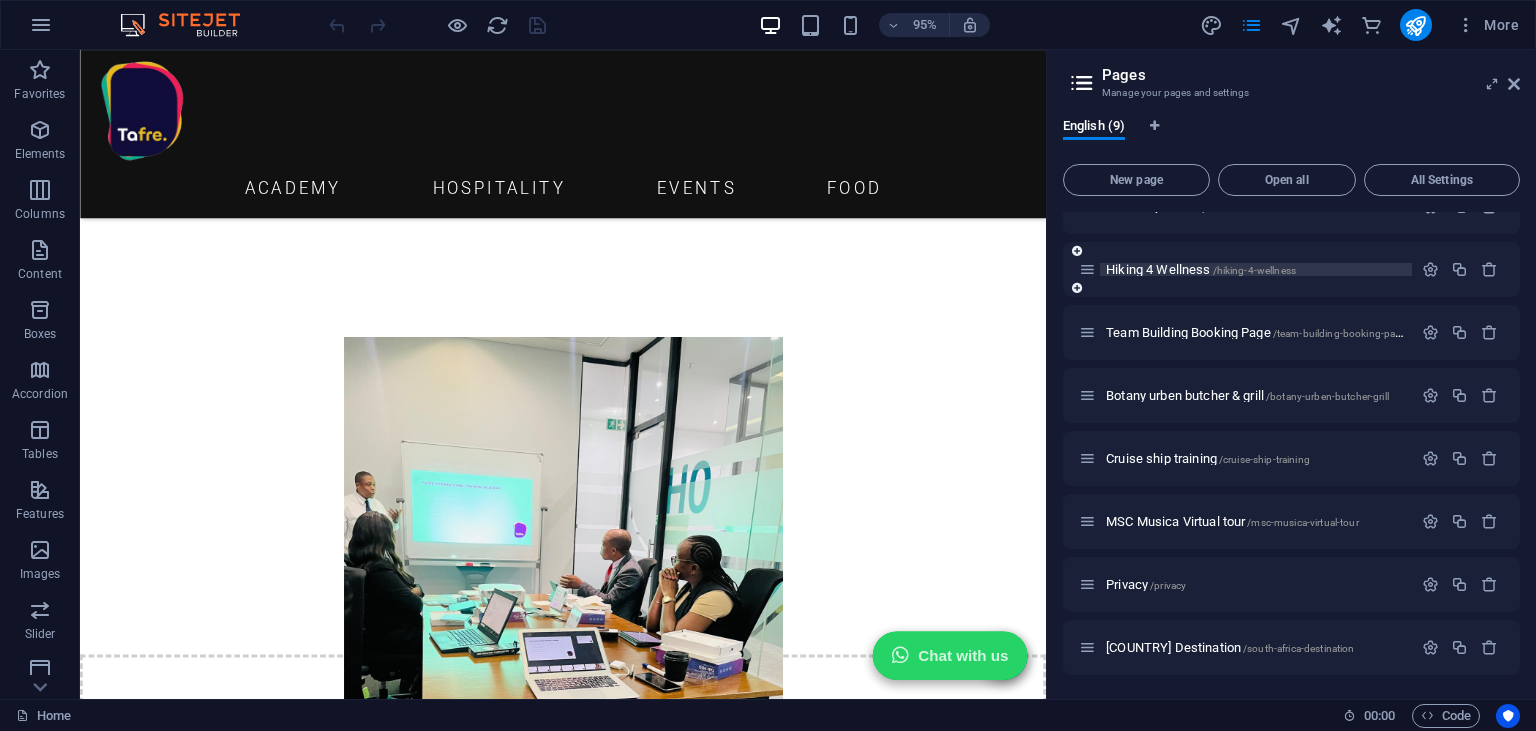 scroll, scrollTop: 0, scrollLeft: 0, axis: both 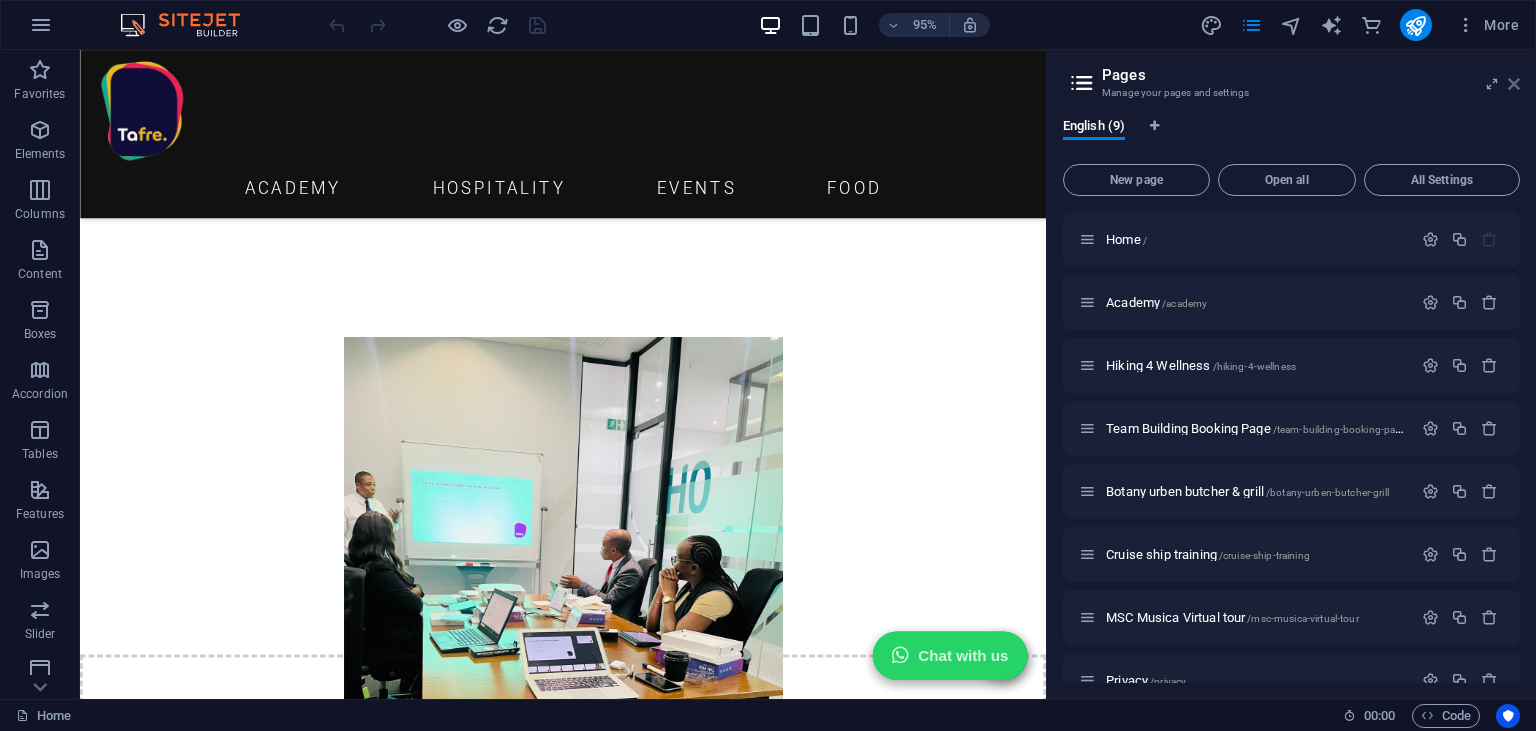 drag, startPoint x: 1509, startPoint y: 83, endPoint x: 1409, endPoint y: 24, distance: 116.10771 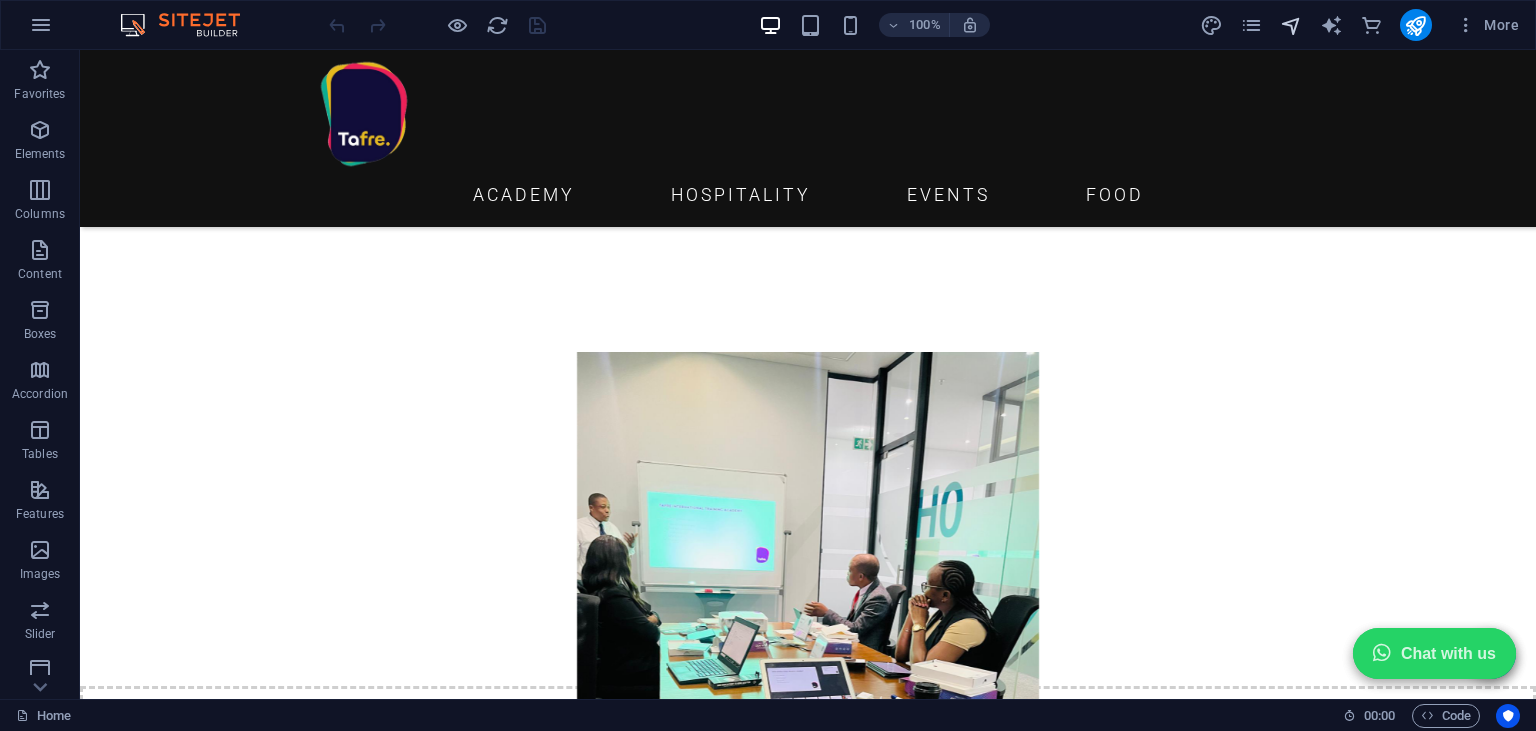click at bounding box center (1291, 25) 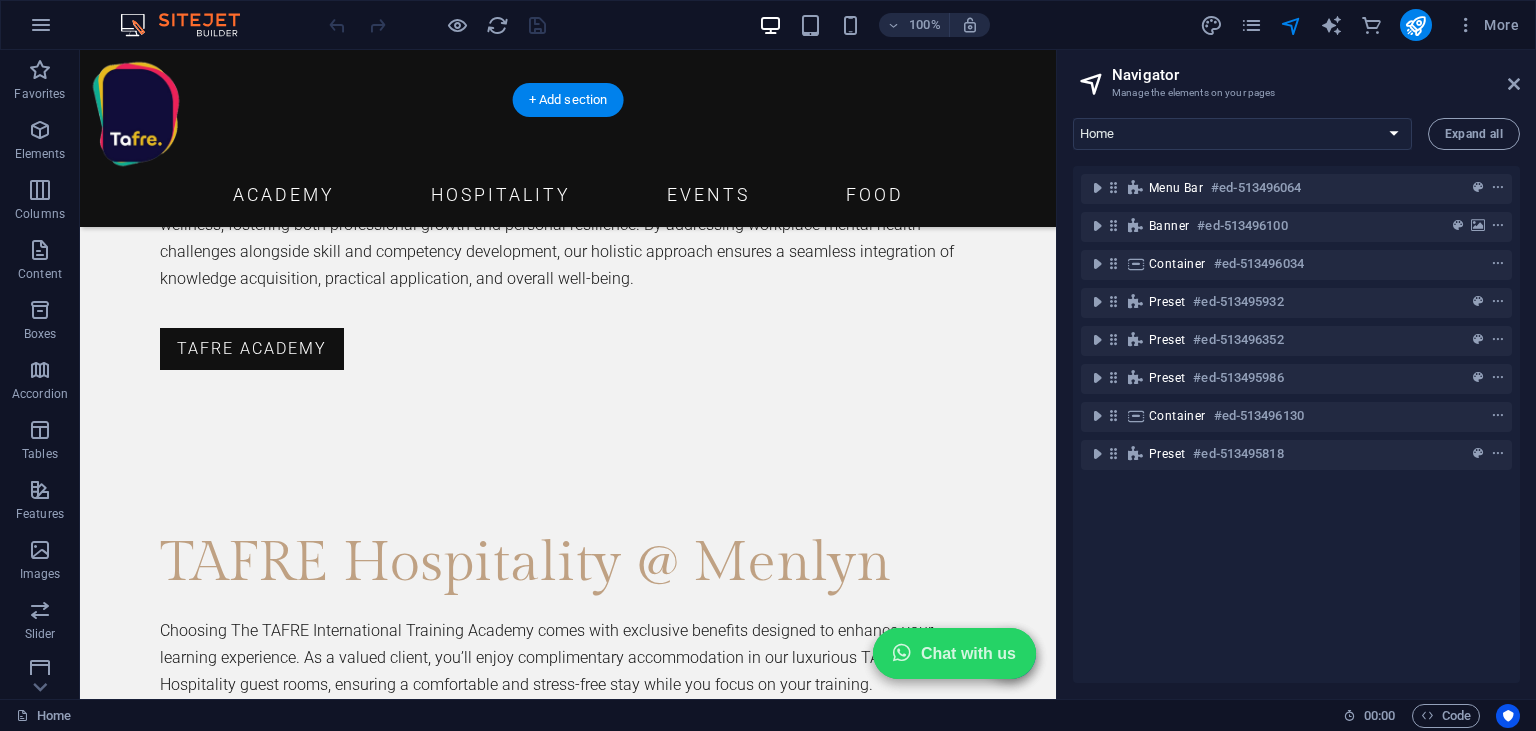 scroll, scrollTop: 3649, scrollLeft: 0, axis: vertical 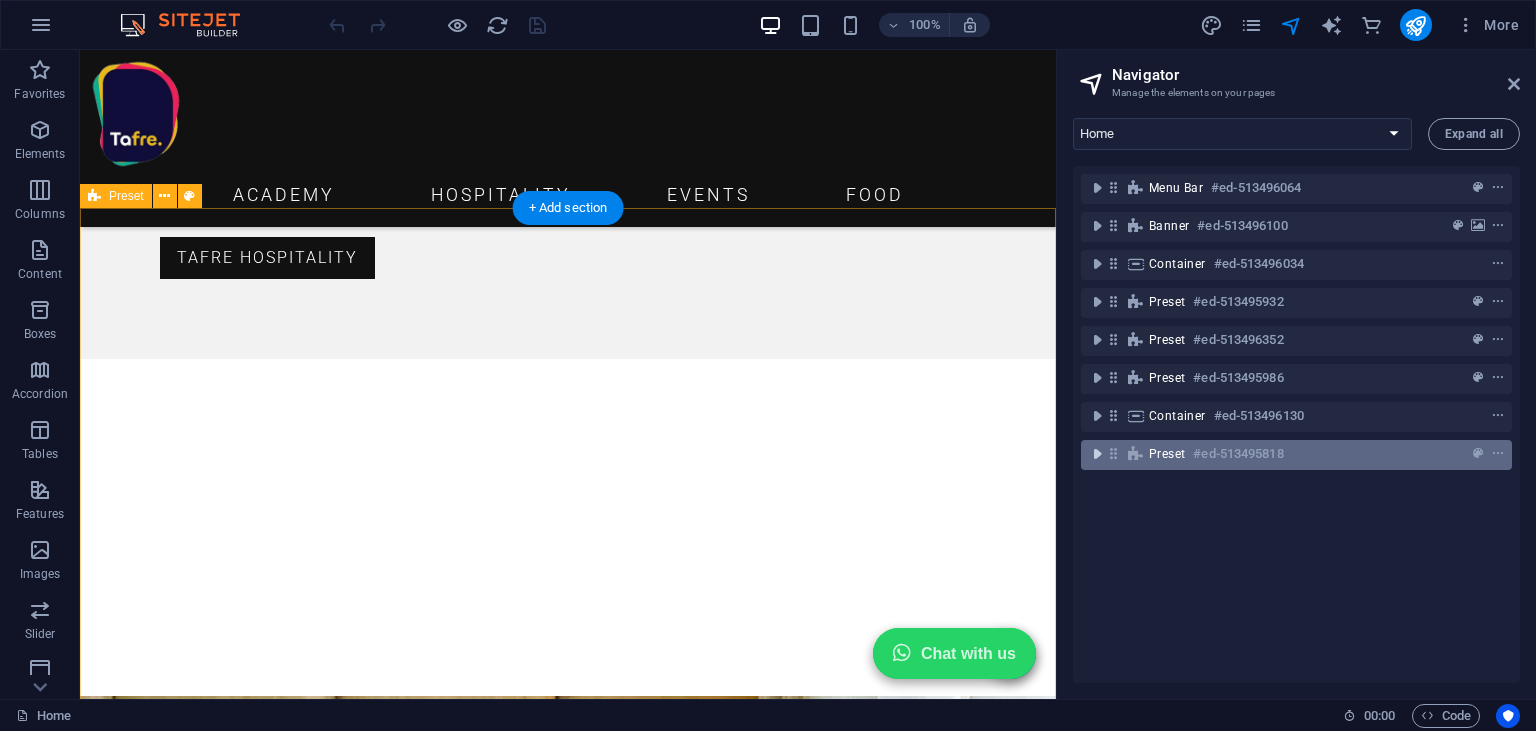 click at bounding box center [1097, 454] 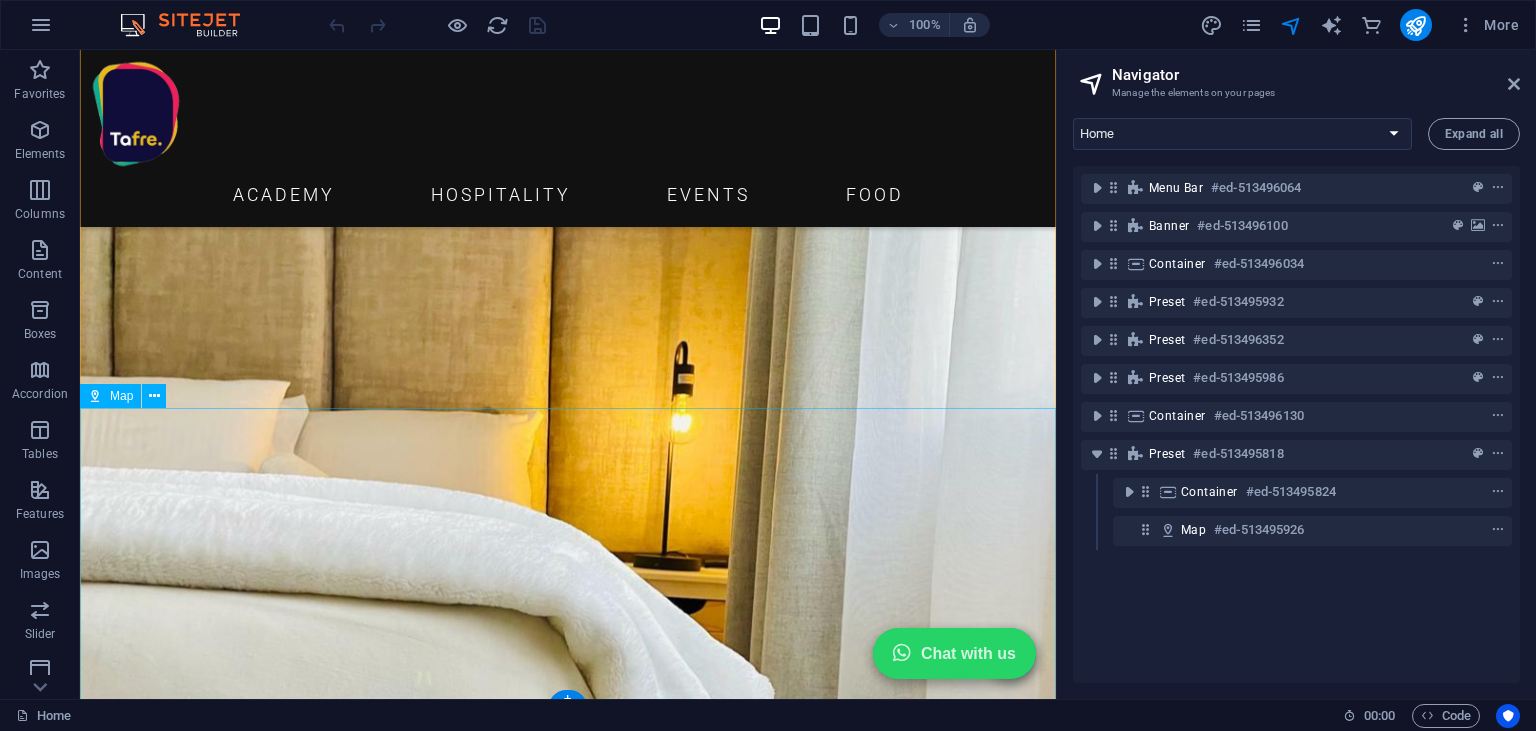 scroll, scrollTop: 3871, scrollLeft: 0, axis: vertical 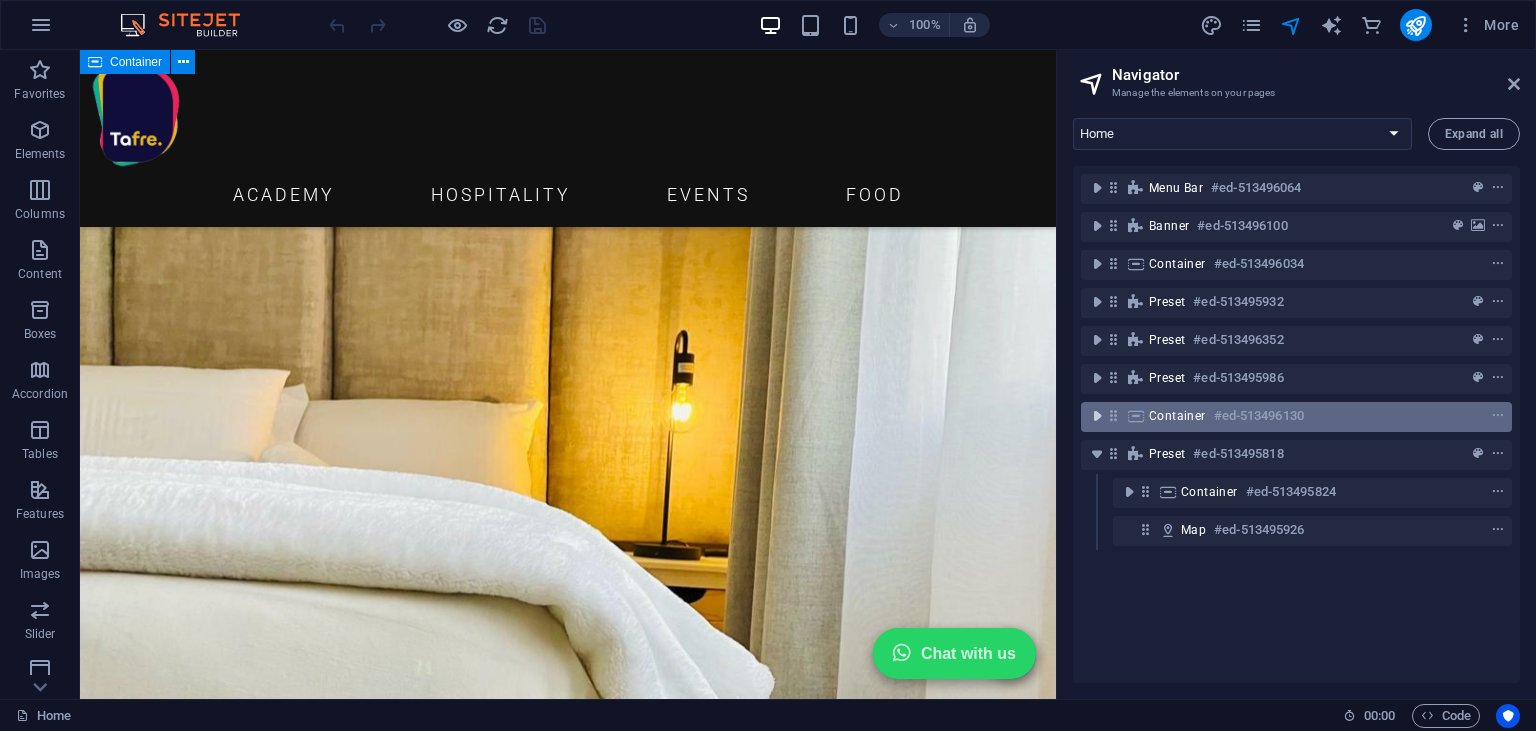 click at bounding box center [1097, 416] 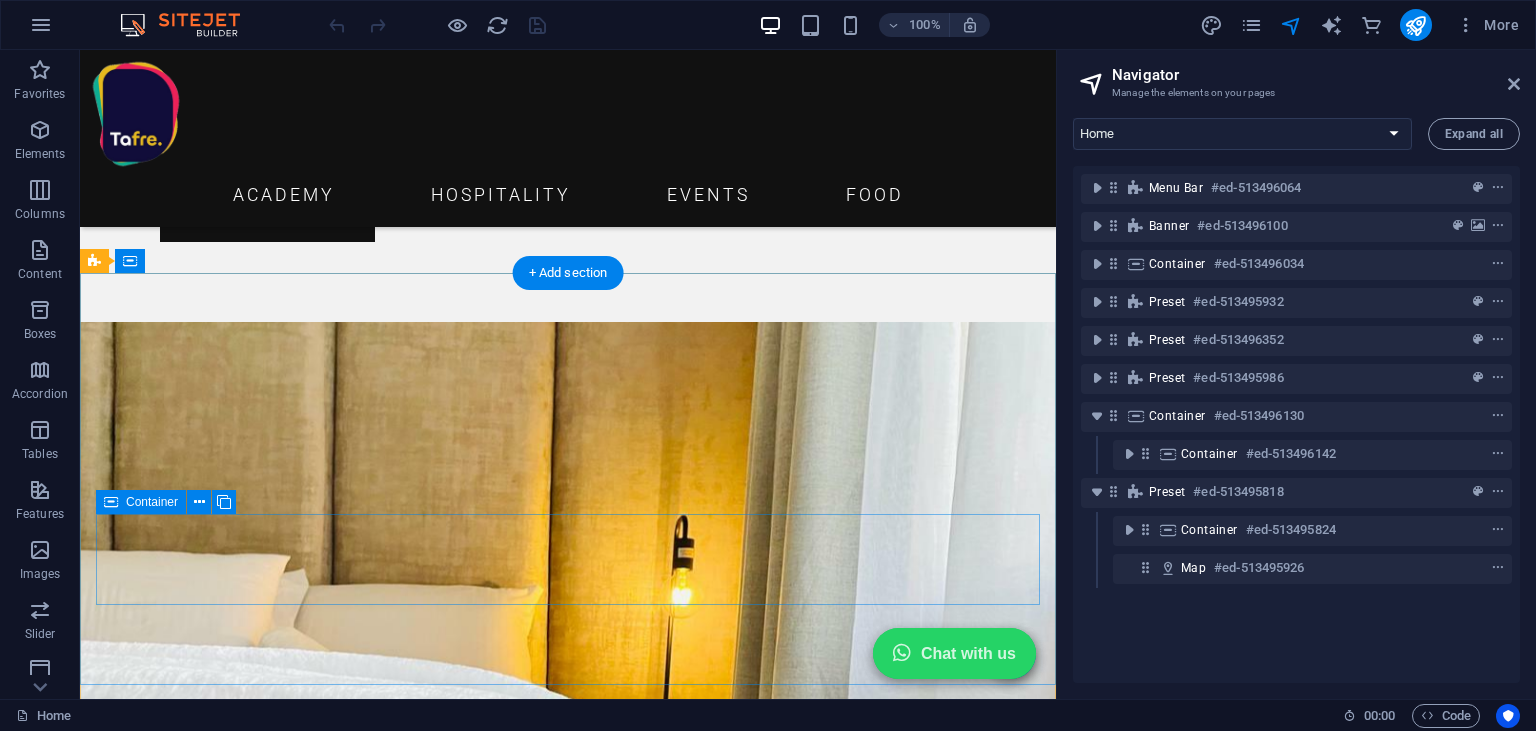scroll, scrollTop: 3554, scrollLeft: 0, axis: vertical 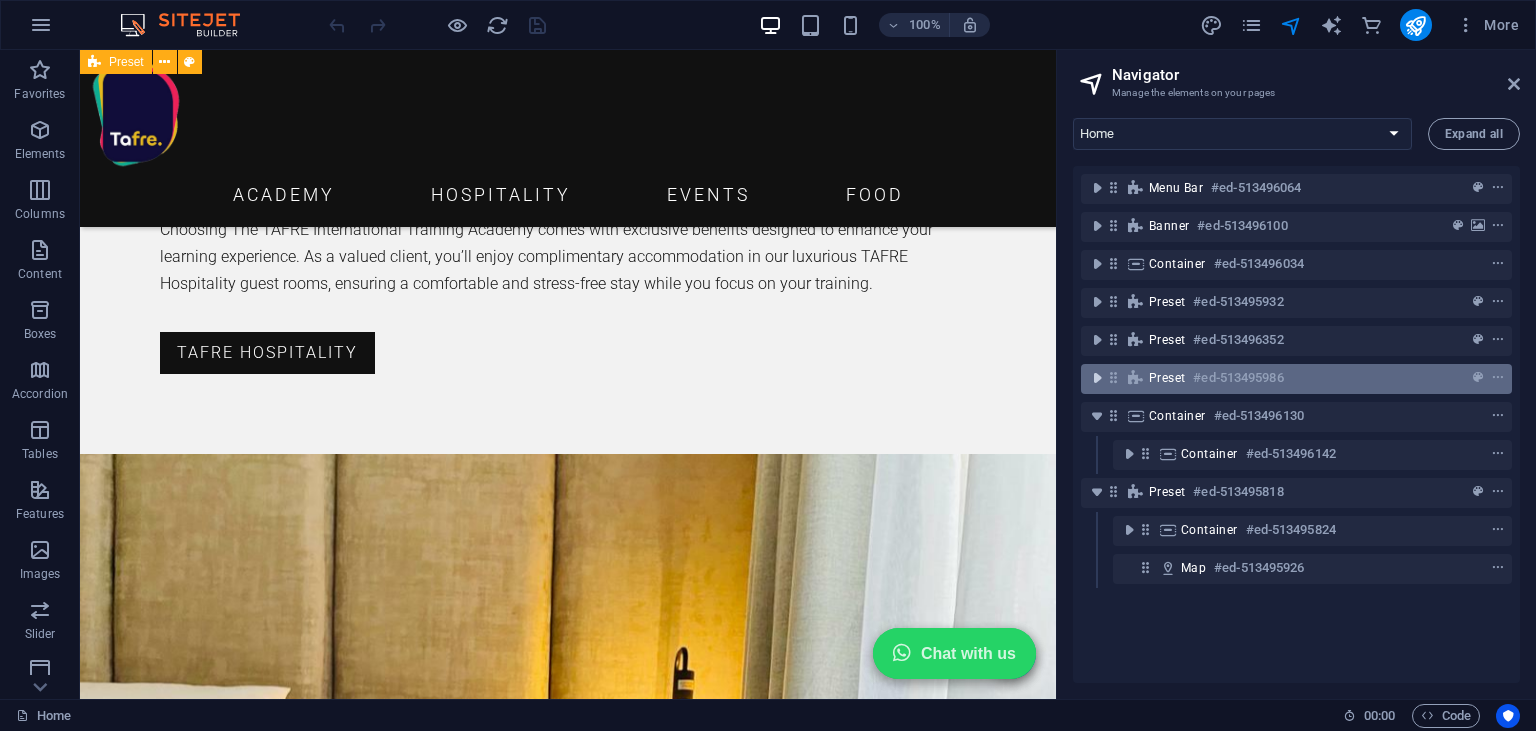 click at bounding box center [1097, 378] 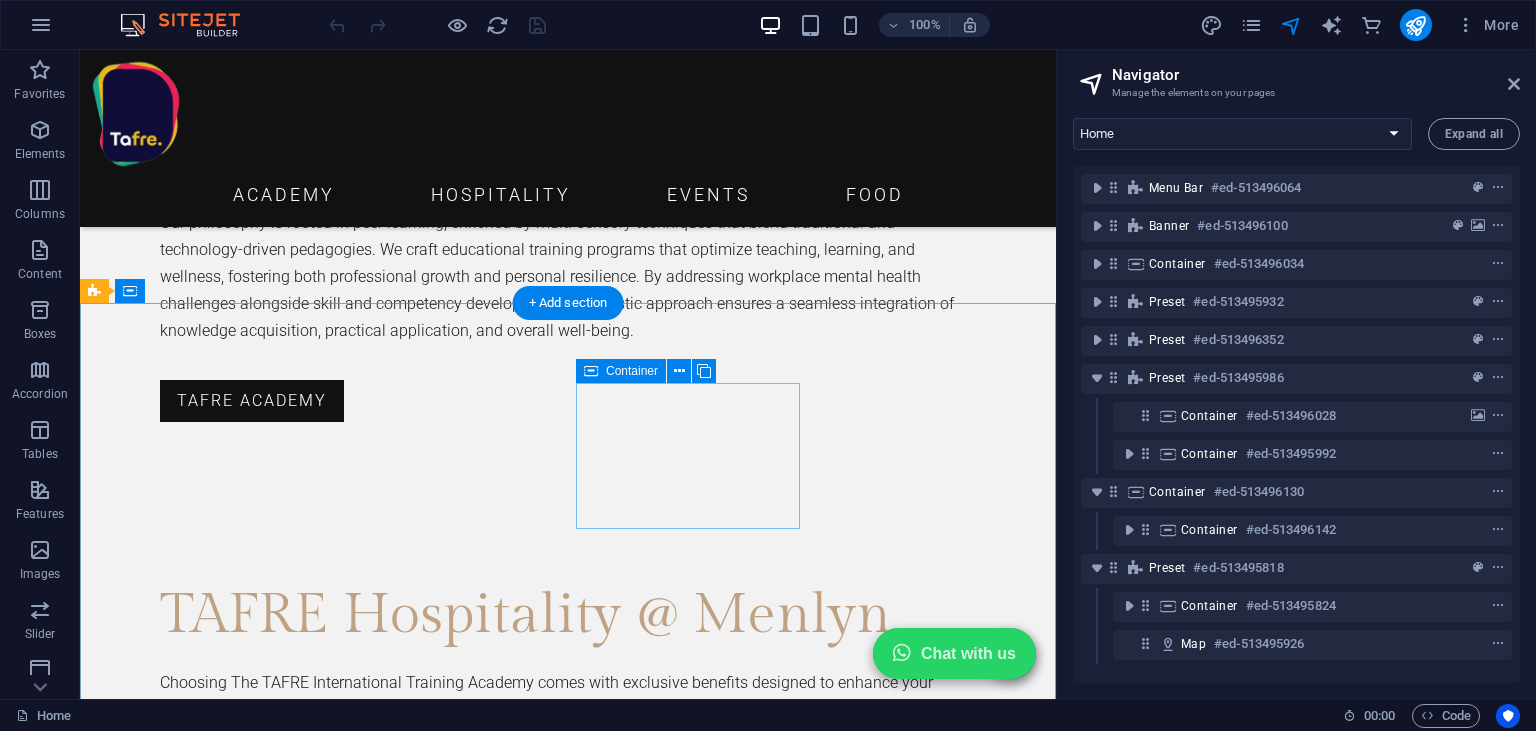 scroll, scrollTop: 3026, scrollLeft: 0, axis: vertical 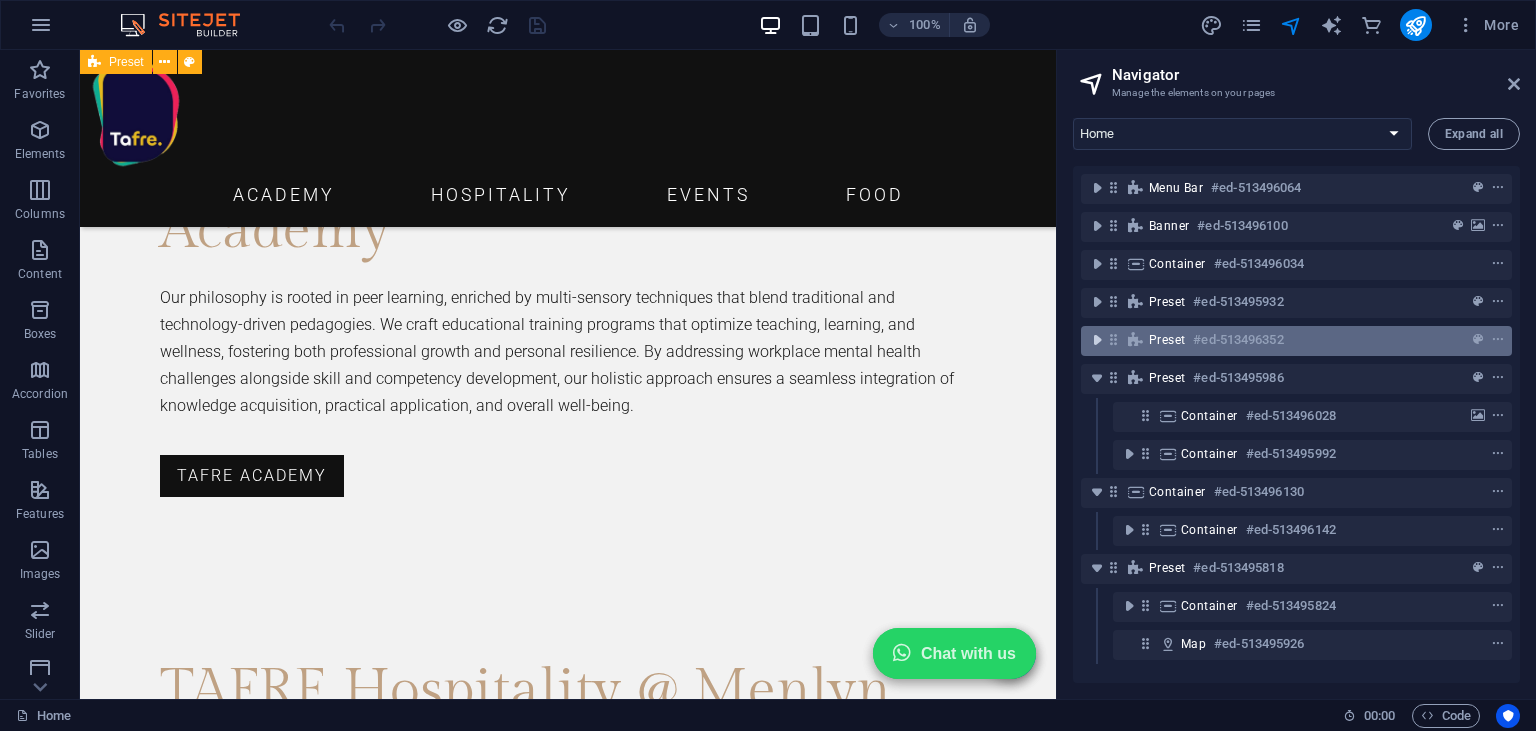 click at bounding box center (1097, 340) 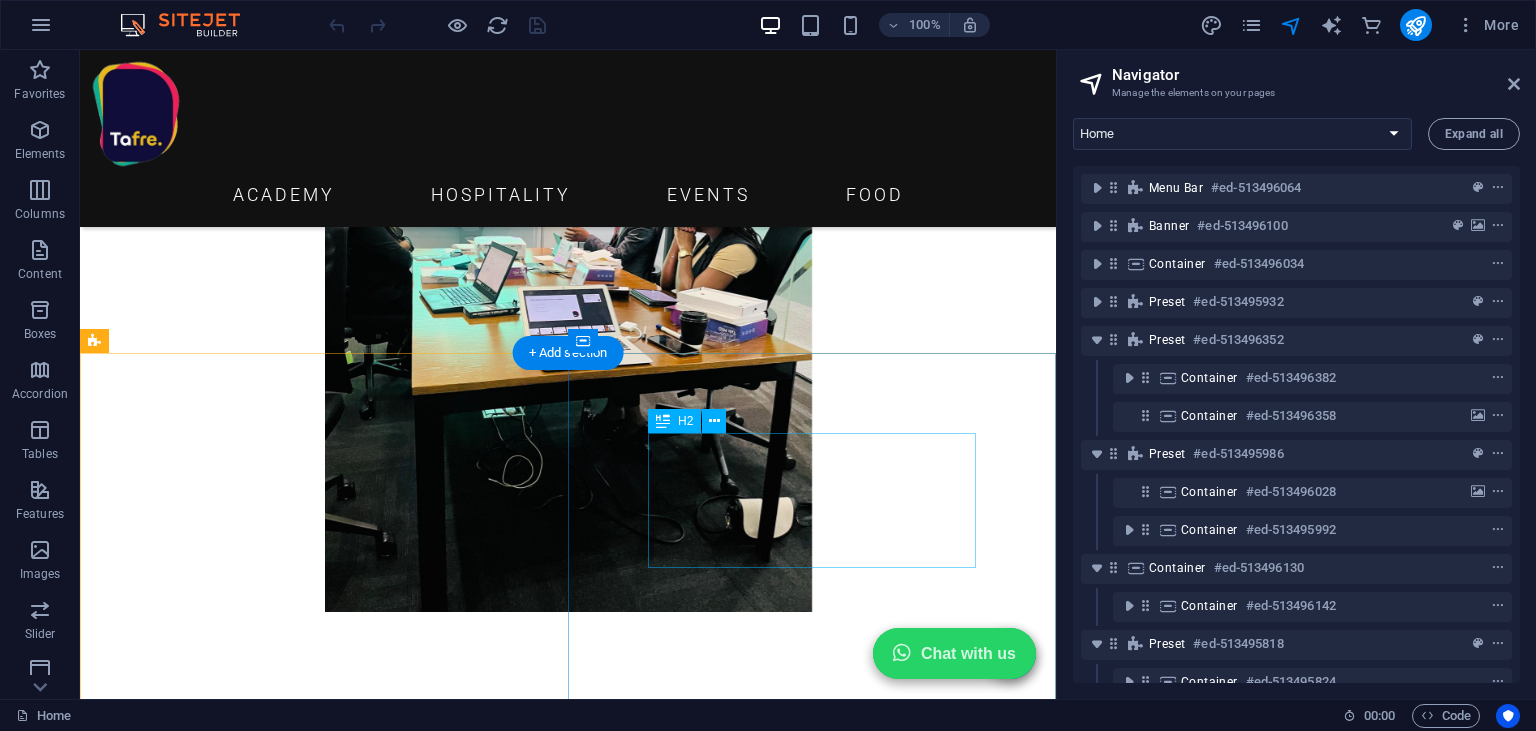 scroll, scrollTop: 2181, scrollLeft: 0, axis: vertical 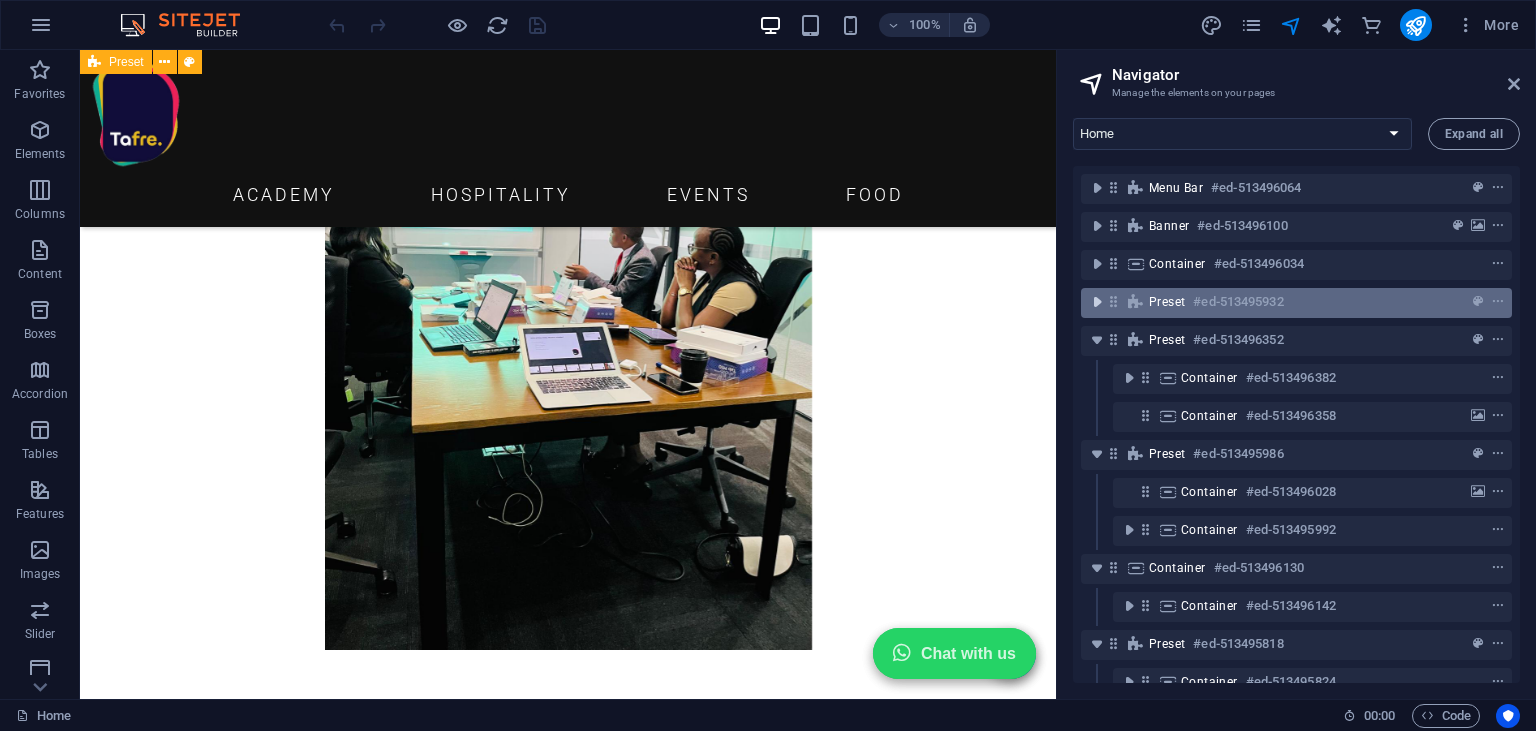 click at bounding box center (1097, 302) 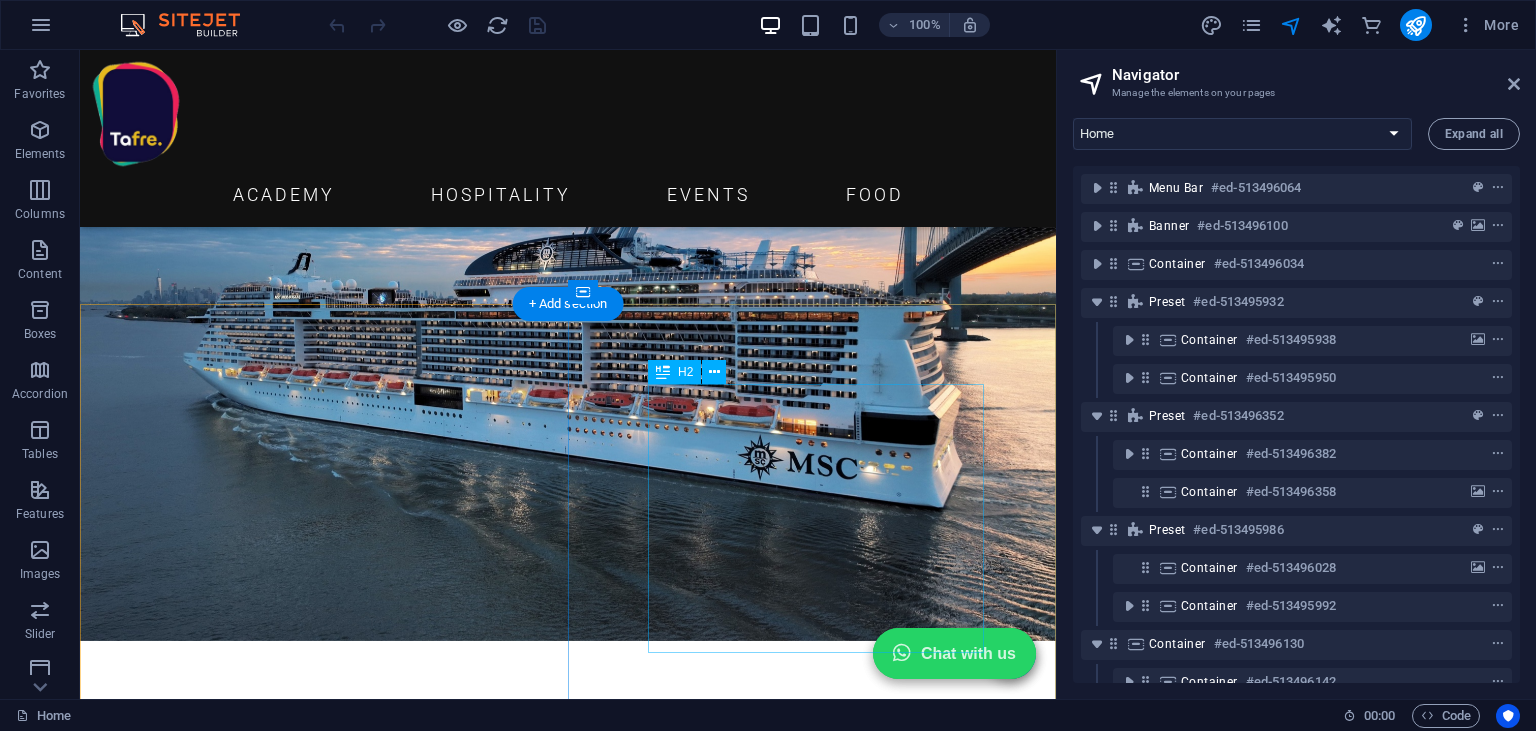 scroll, scrollTop: 808, scrollLeft: 0, axis: vertical 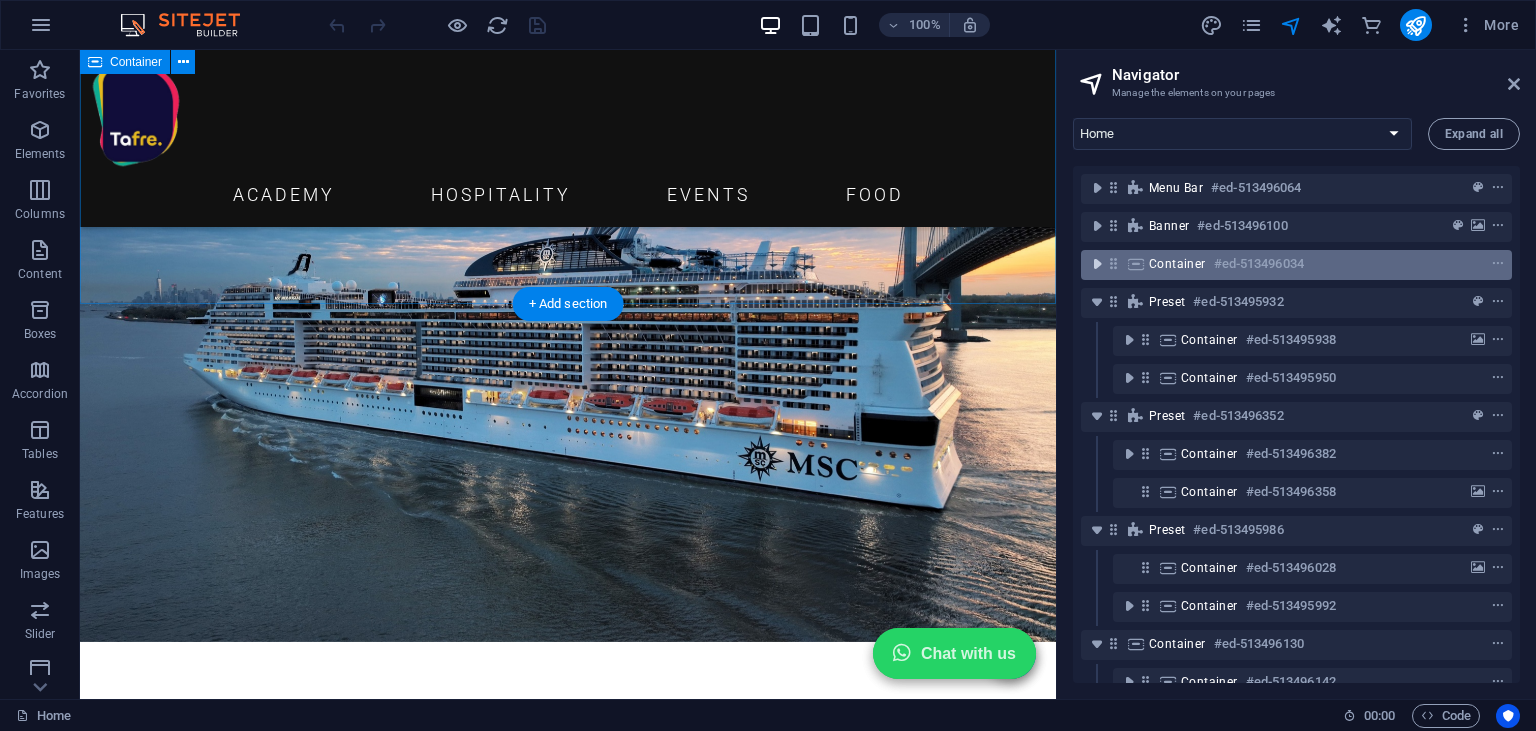 click at bounding box center (1097, 264) 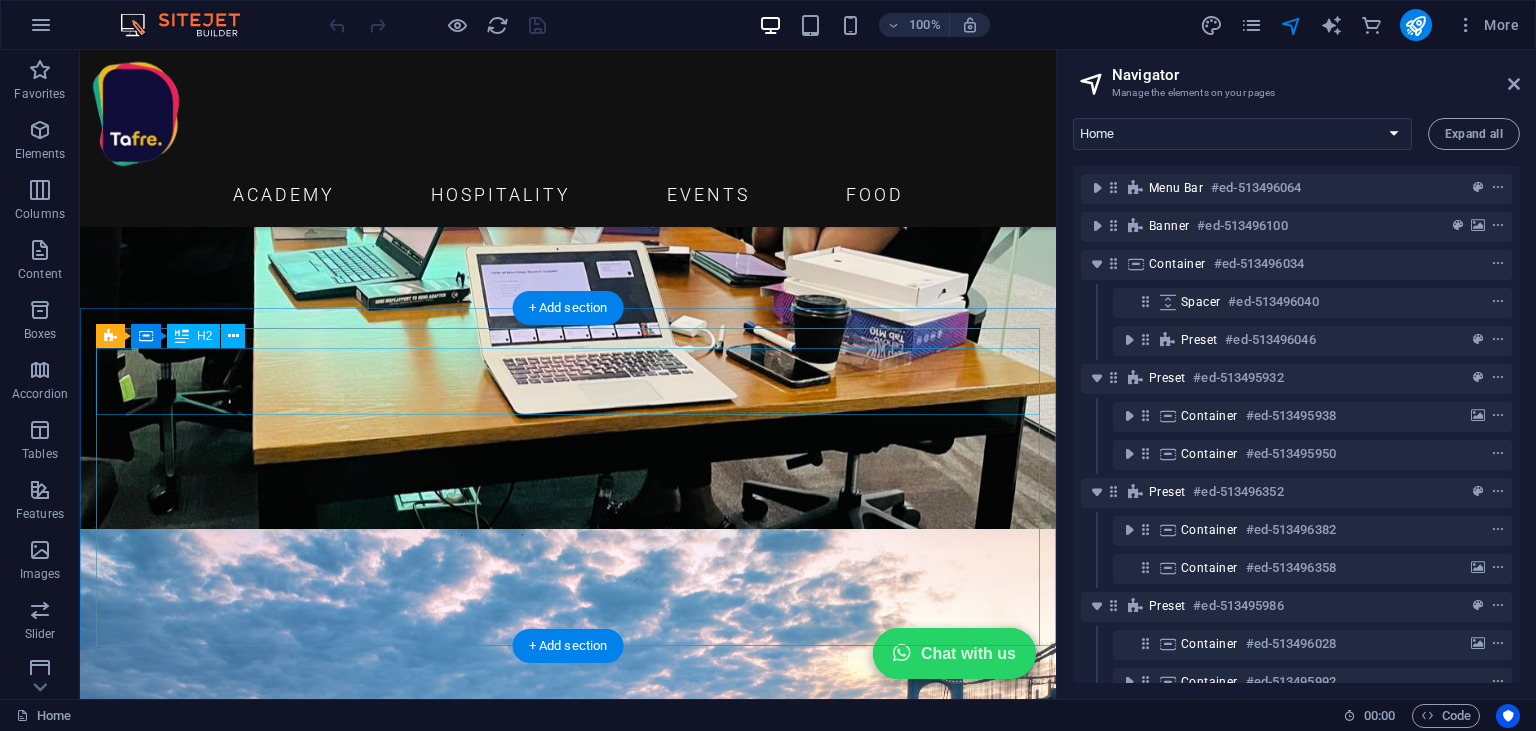 scroll, scrollTop: 386, scrollLeft: 0, axis: vertical 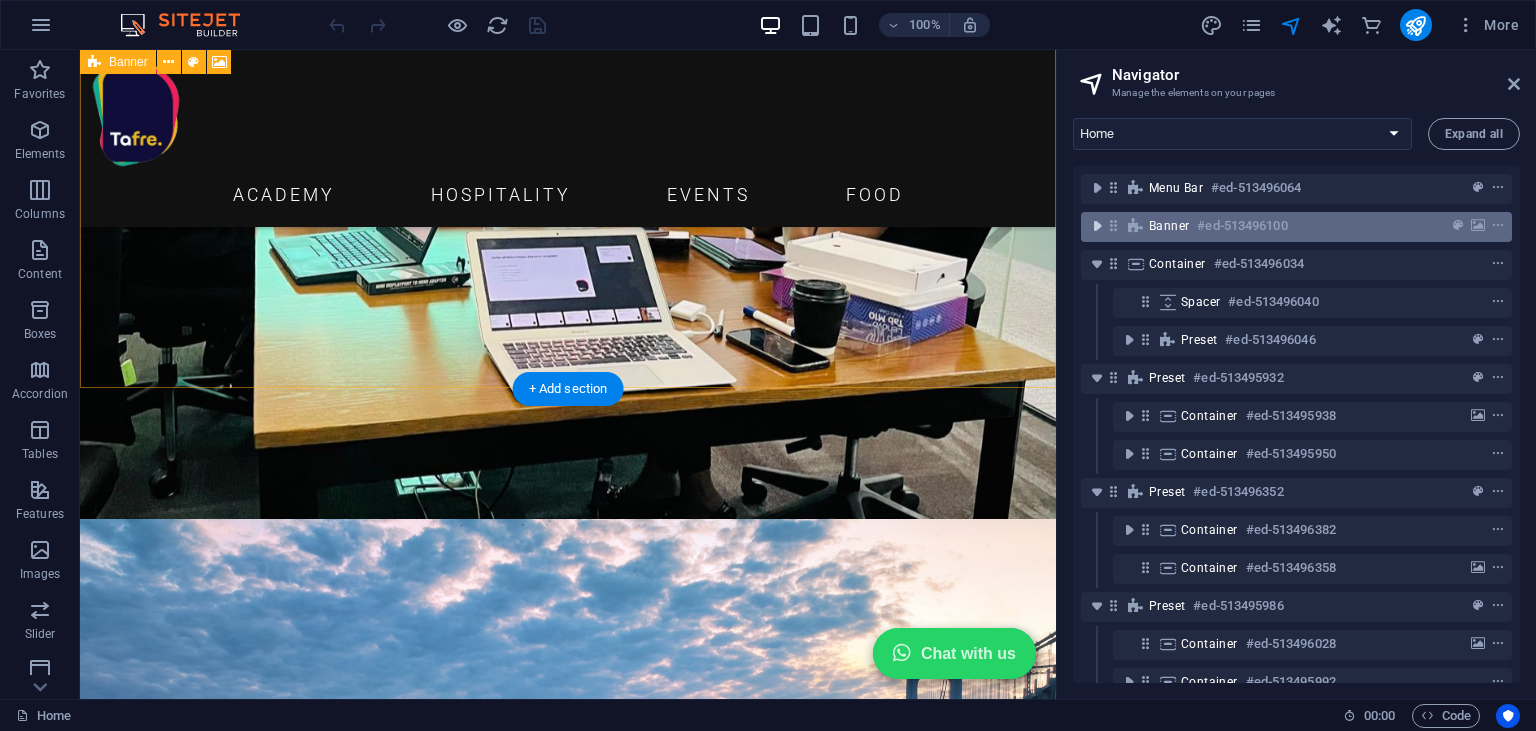 click at bounding box center (1097, 226) 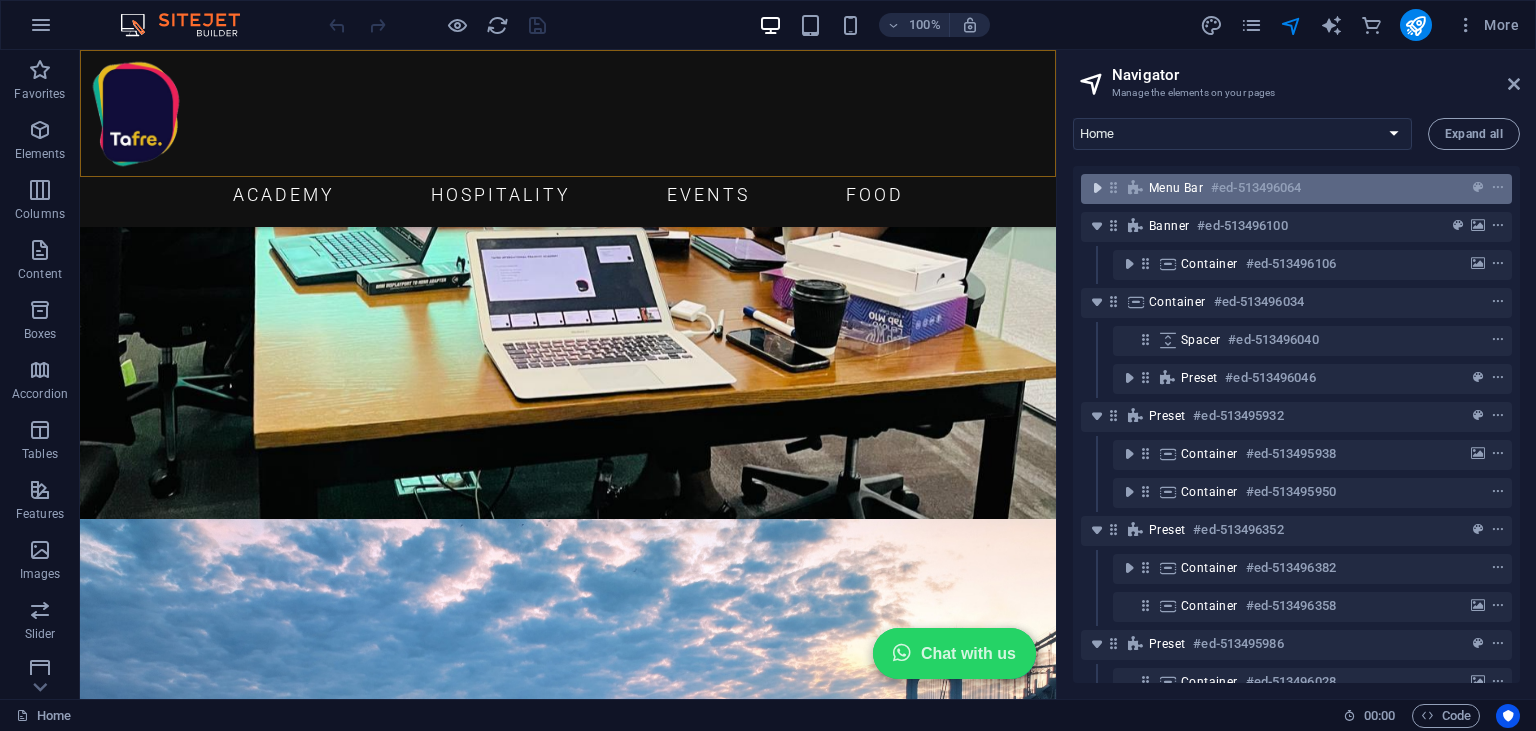 click at bounding box center (1097, 188) 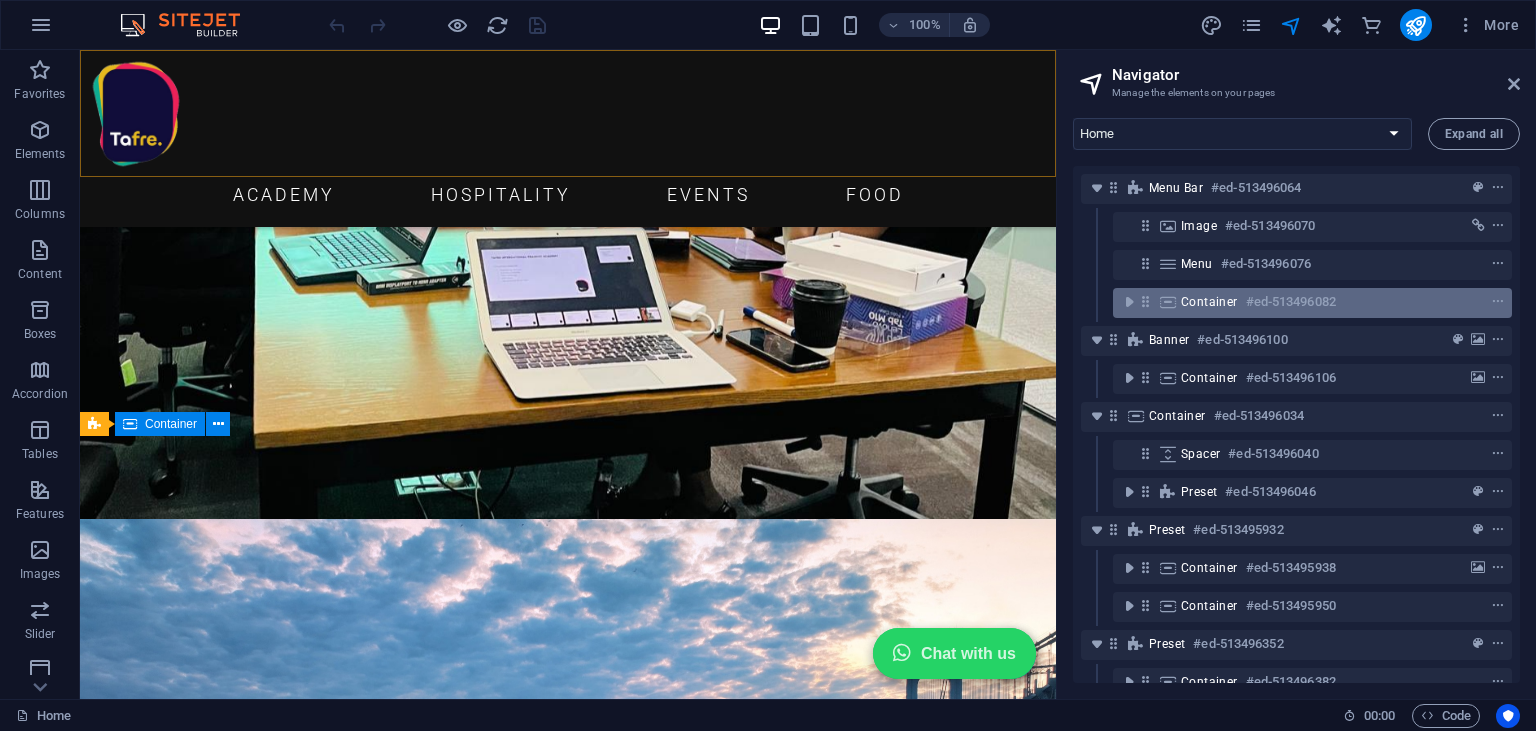 click on "Container" at bounding box center (1209, 302) 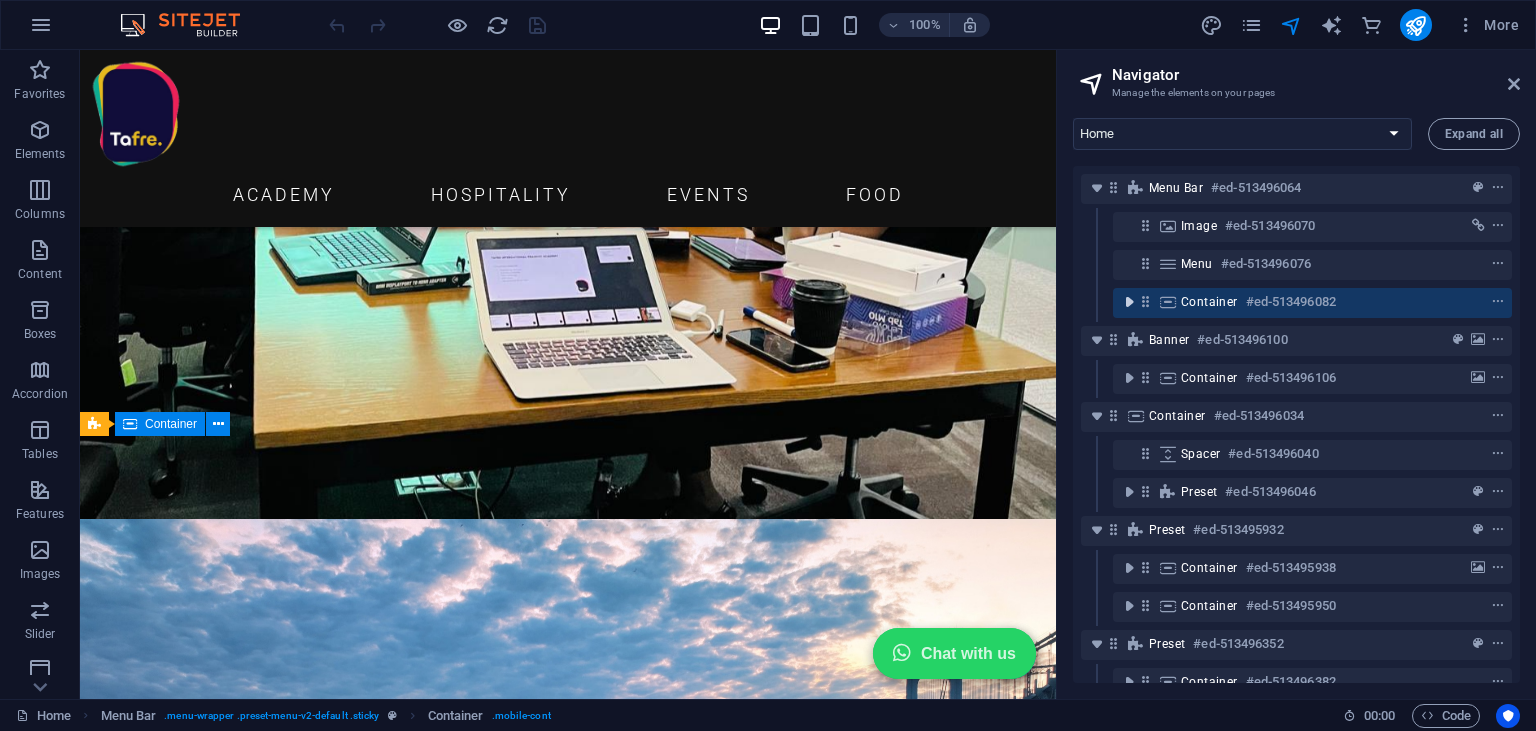 click at bounding box center [1129, 302] 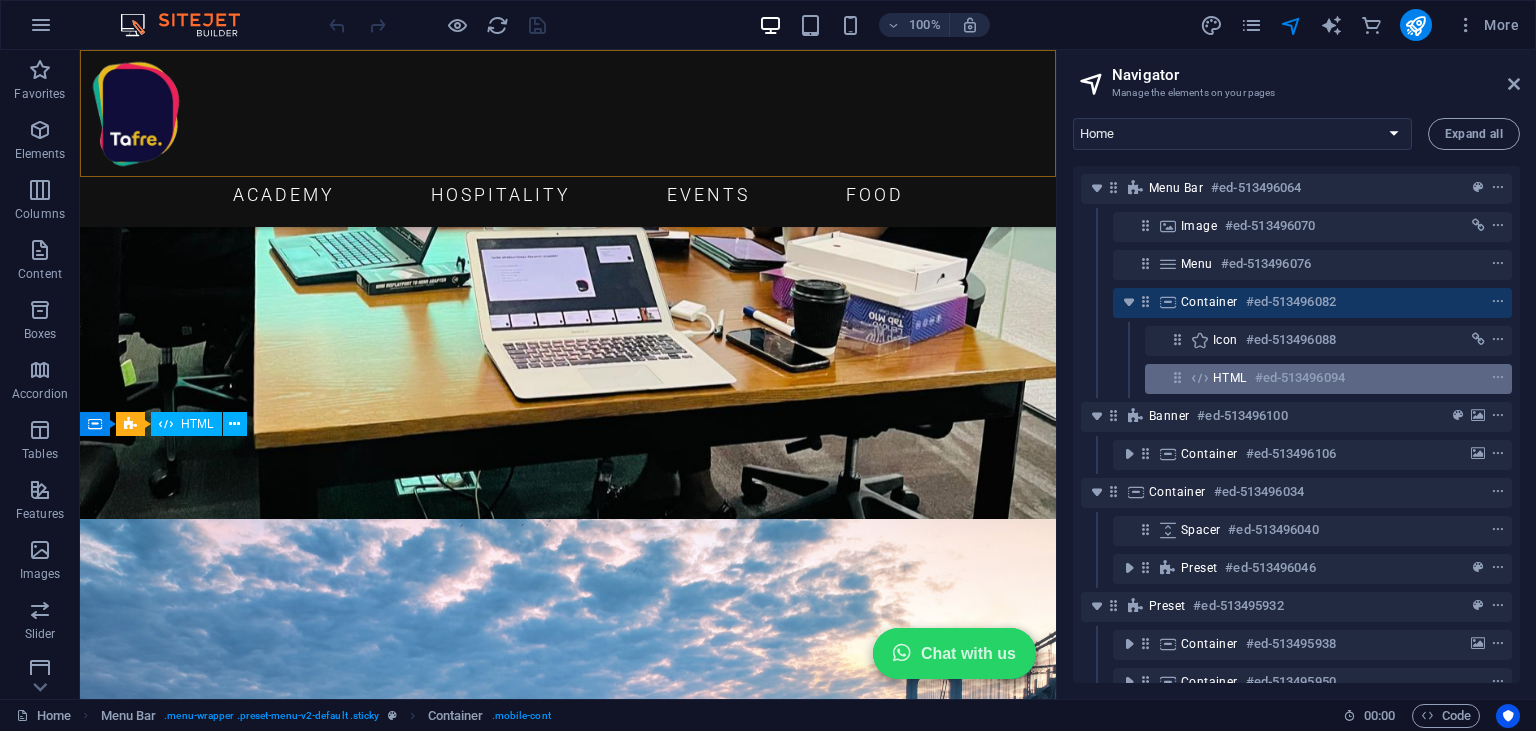 click on "HTML" at bounding box center [1230, 378] 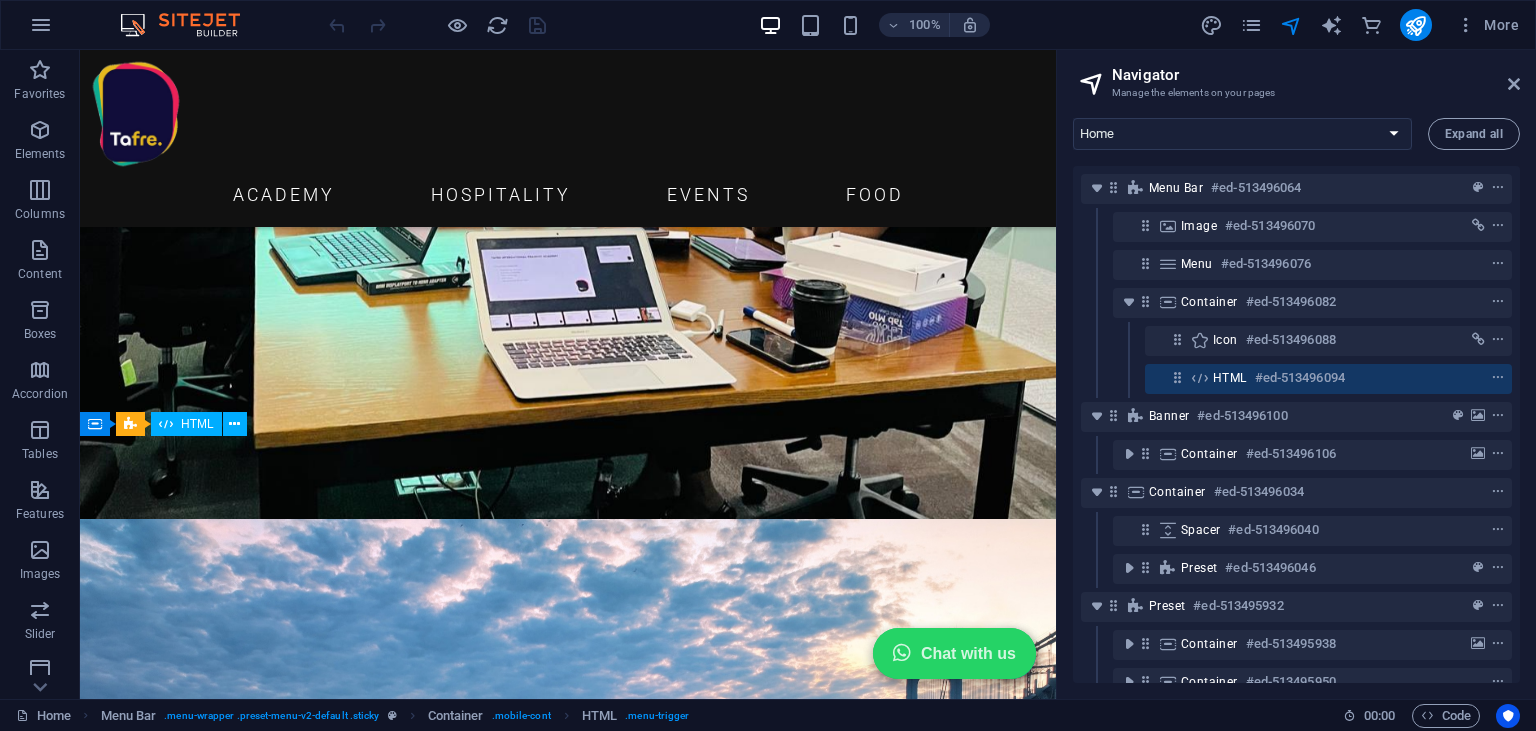 click on "HTML" at bounding box center [1230, 378] 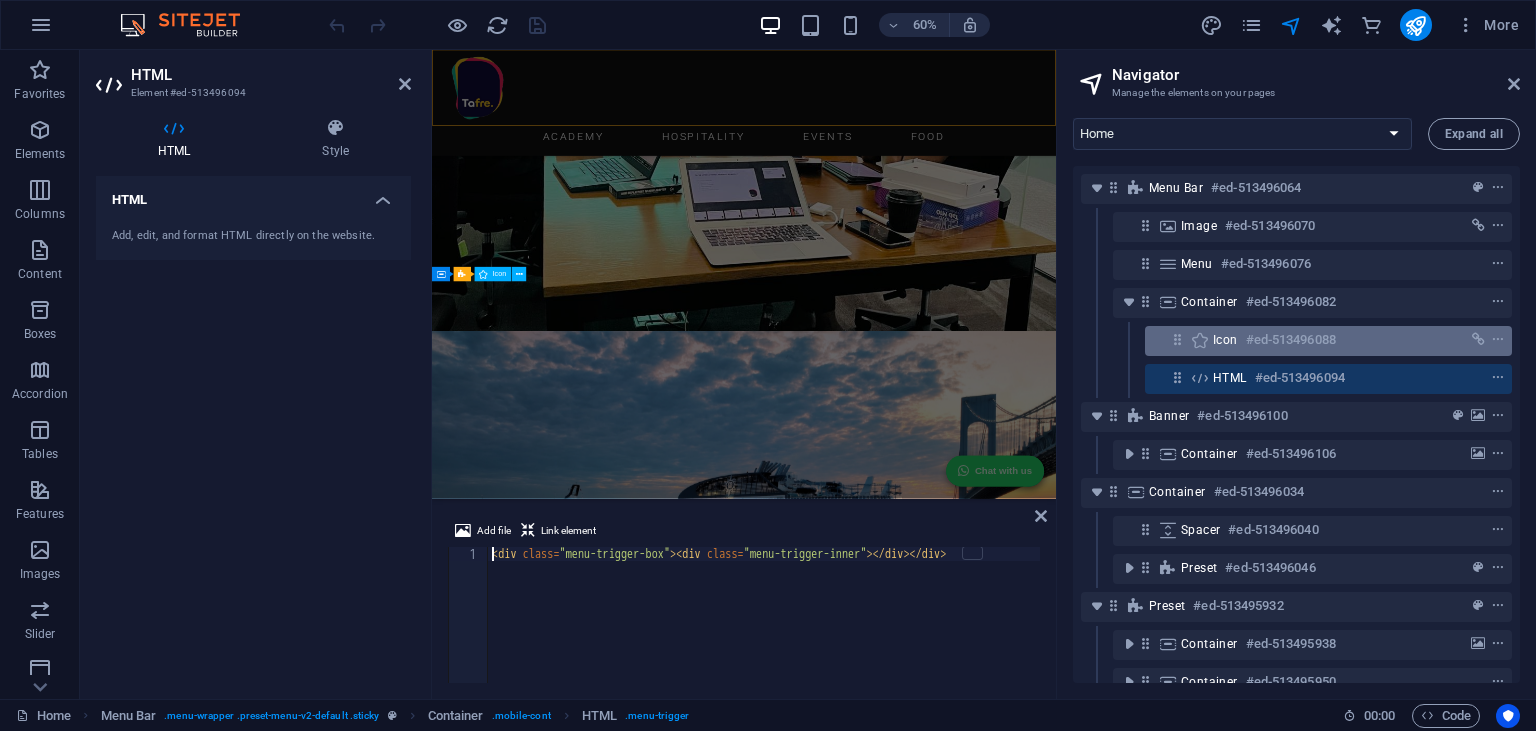 click on "Icon #ed-513496088" at bounding box center (1312, 340) 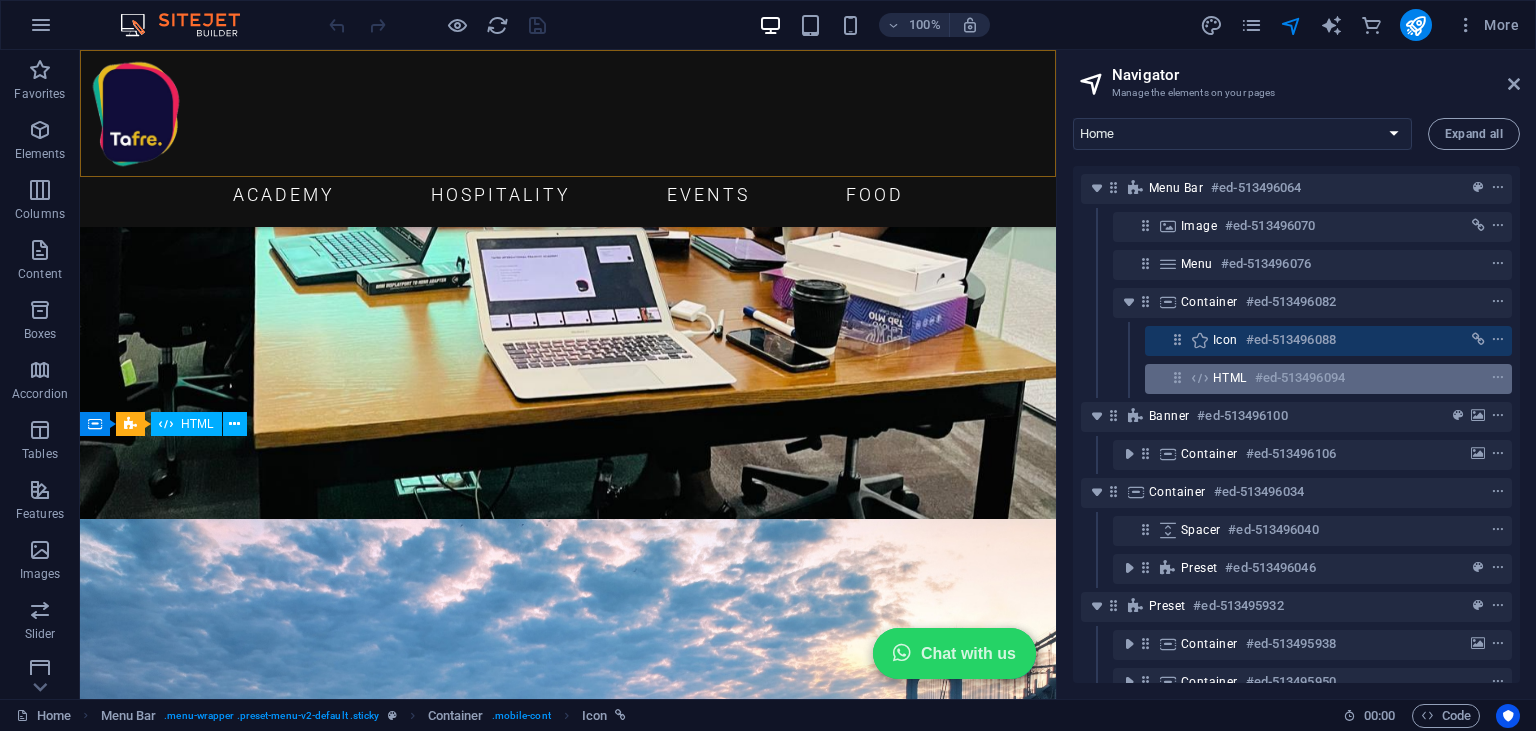 click on "HTML #ed-513496094" at bounding box center (1312, 378) 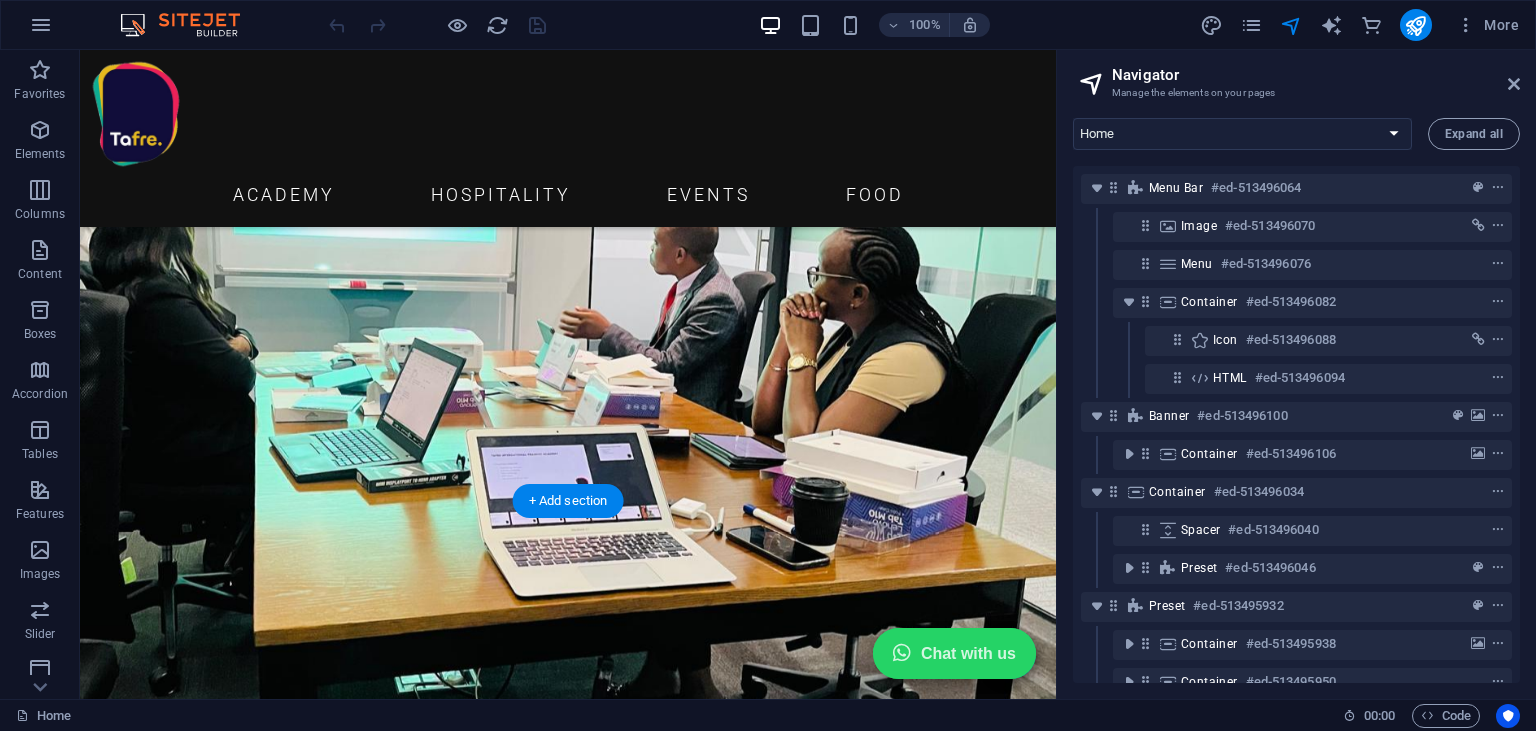 scroll, scrollTop: 0, scrollLeft: 0, axis: both 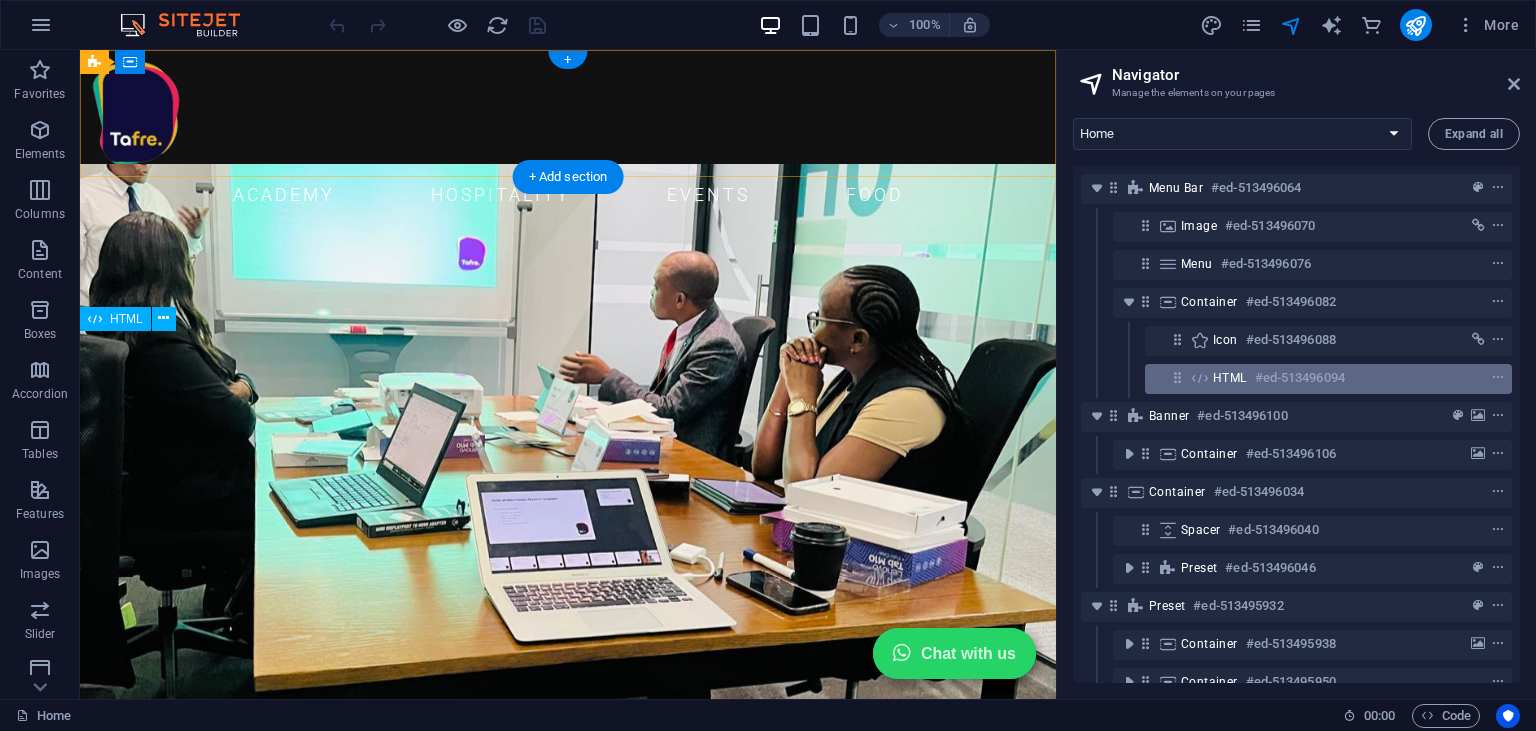 click on "HTML #ed-513496094" at bounding box center (1312, 378) 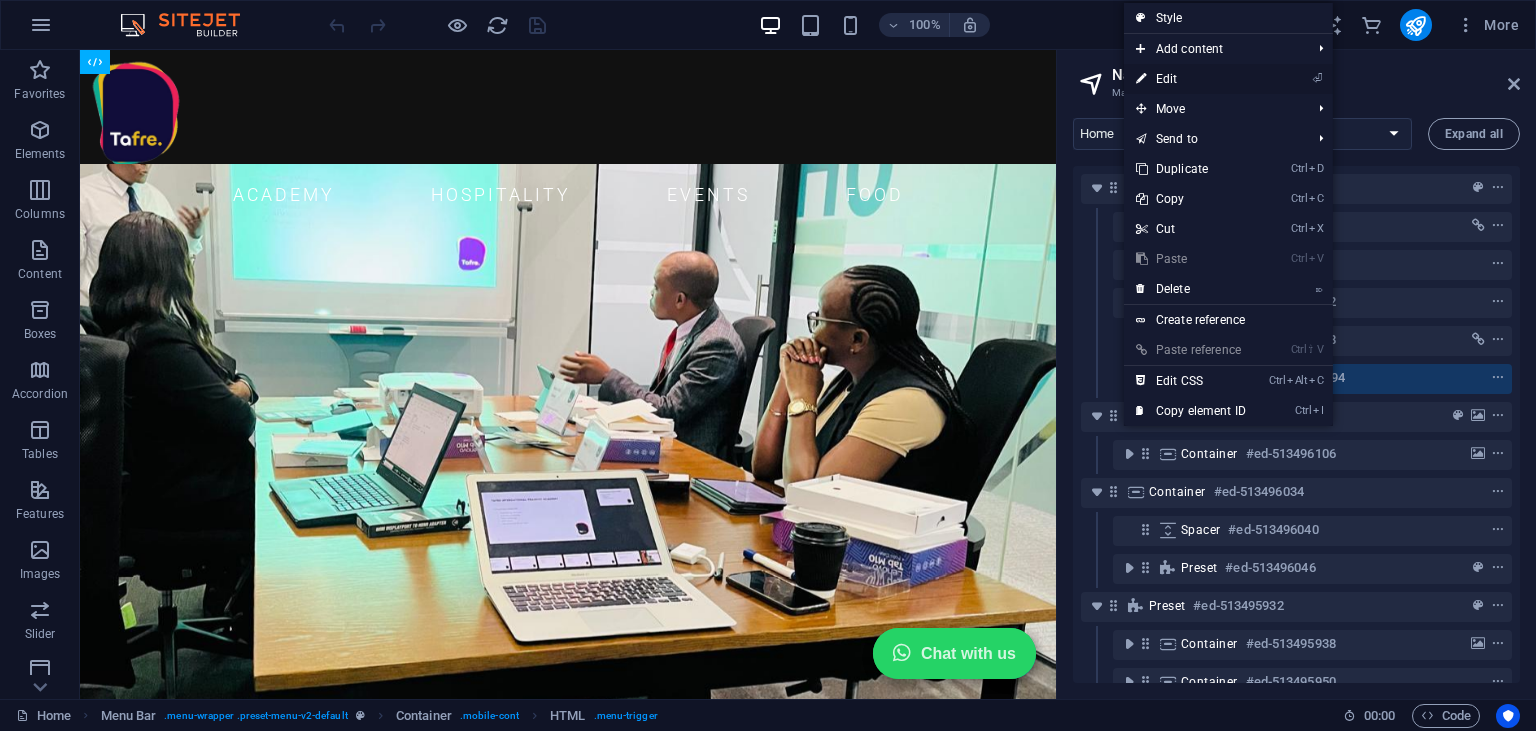 click on "⏎  Edit" at bounding box center [1191, 79] 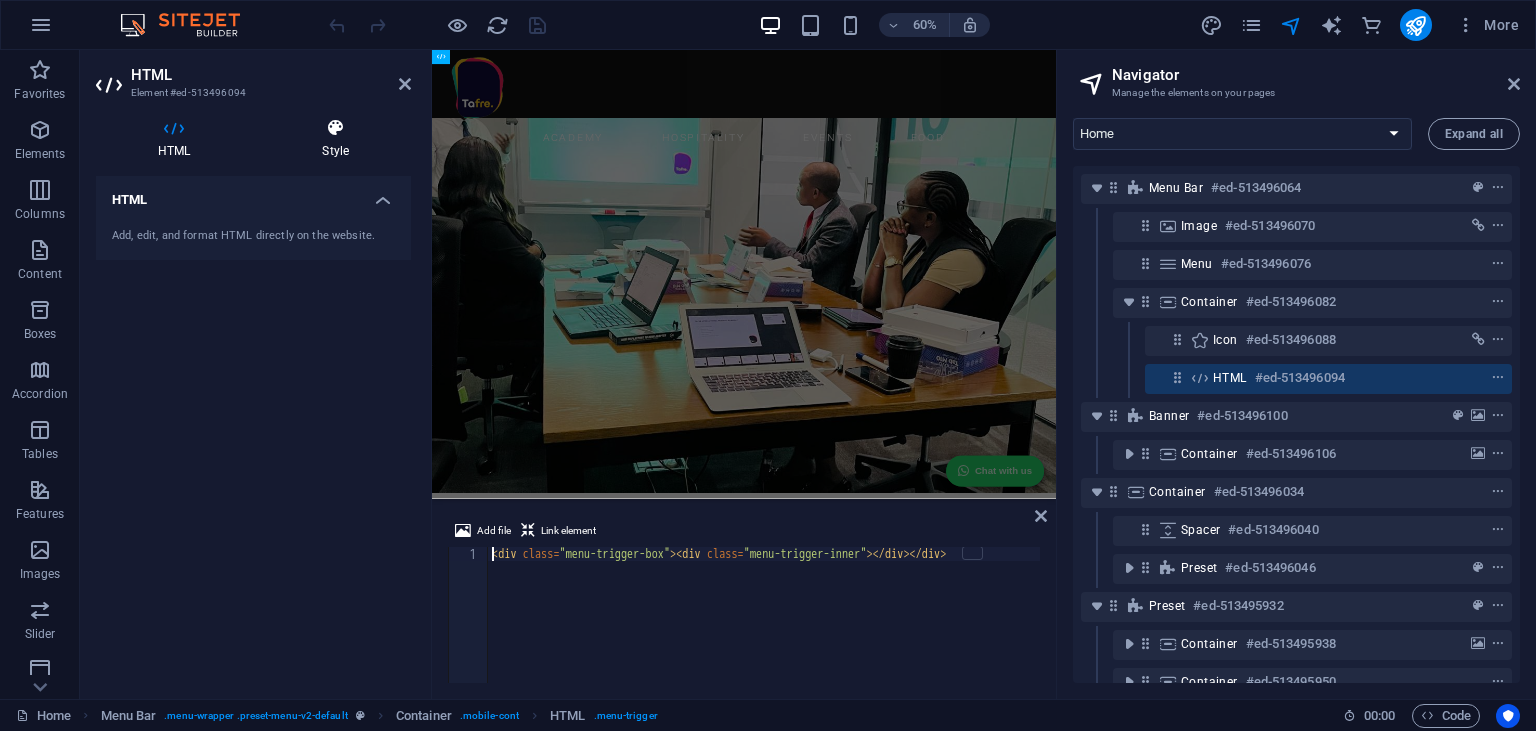 click on "Style" at bounding box center [335, 139] 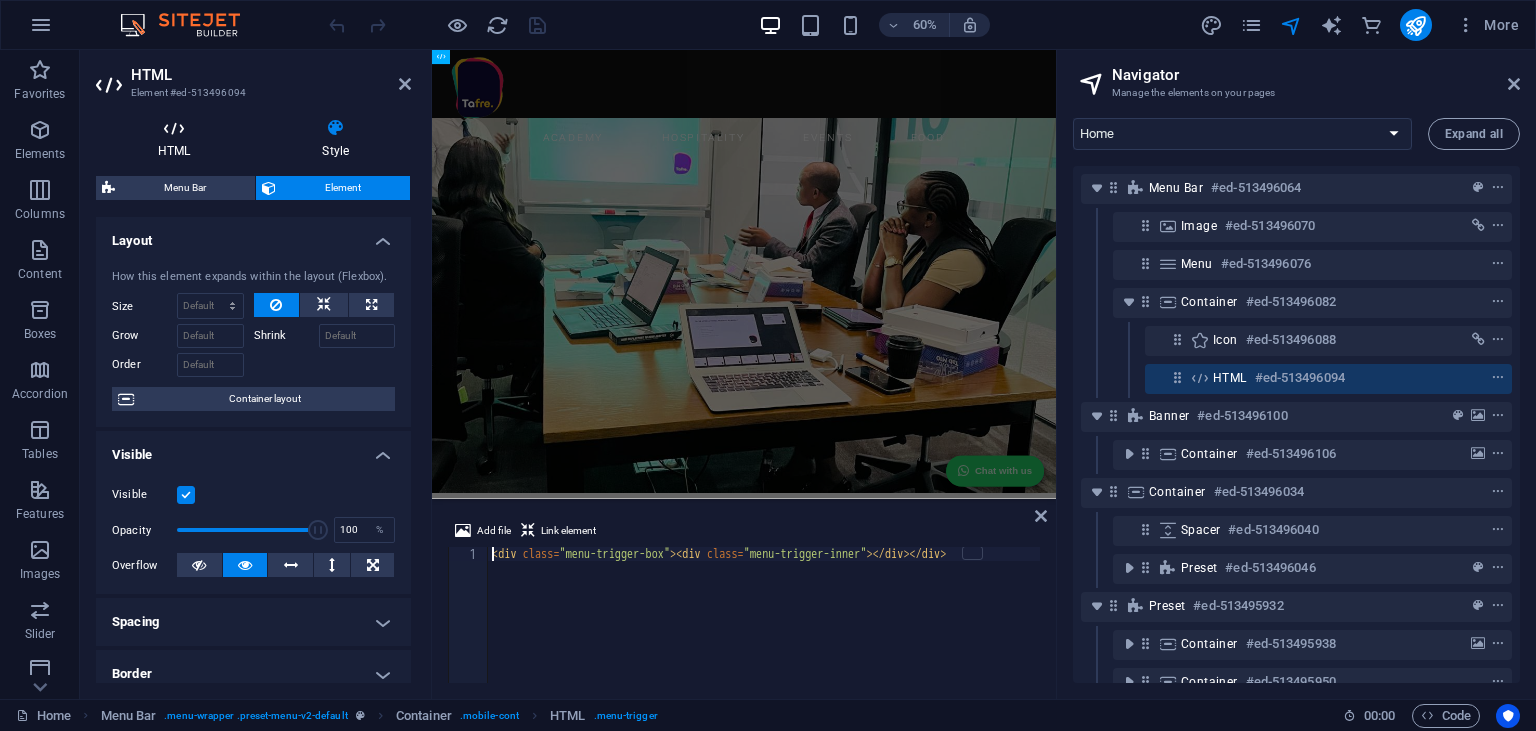 click on "HTML" at bounding box center [178, 139] 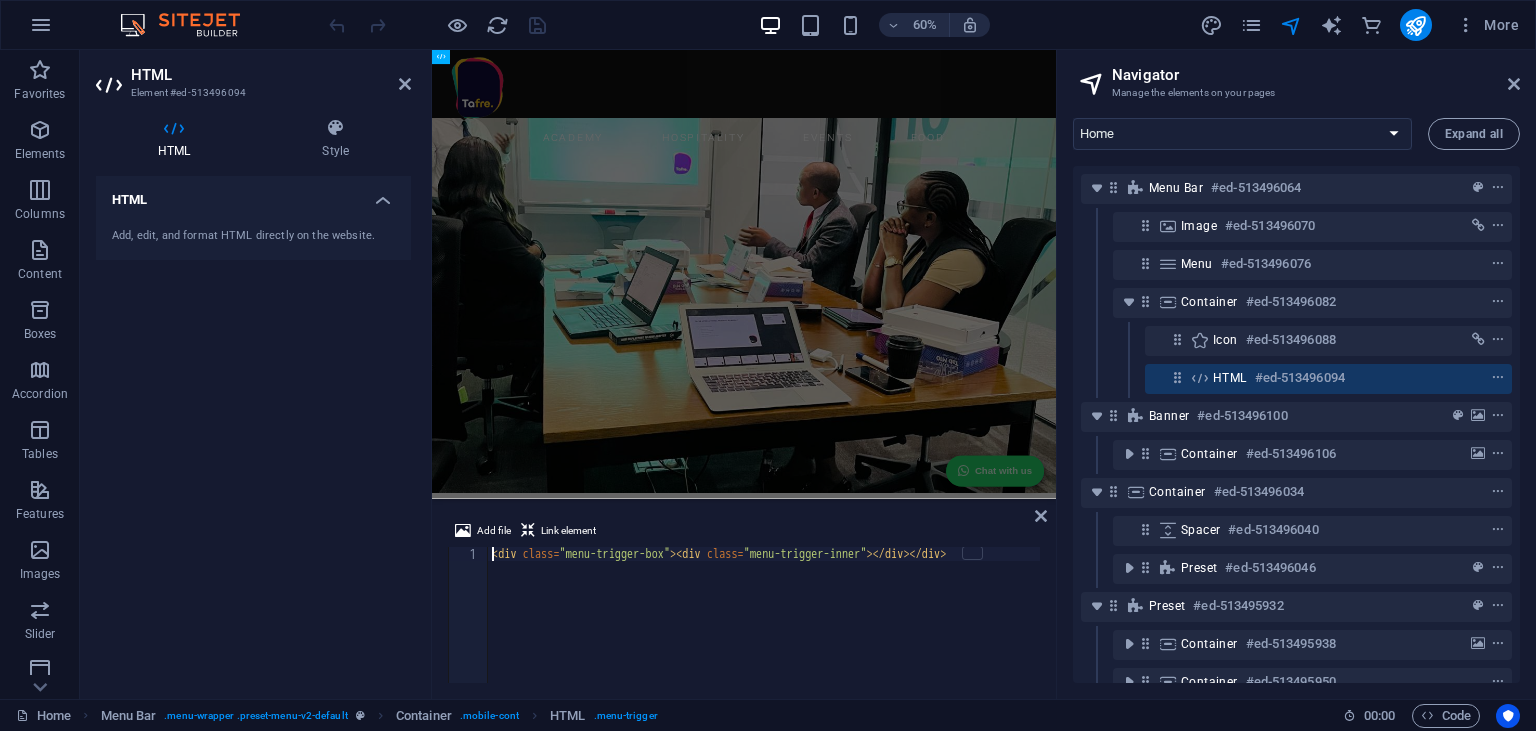 click on "HTML" at bounding box center [253, 194] 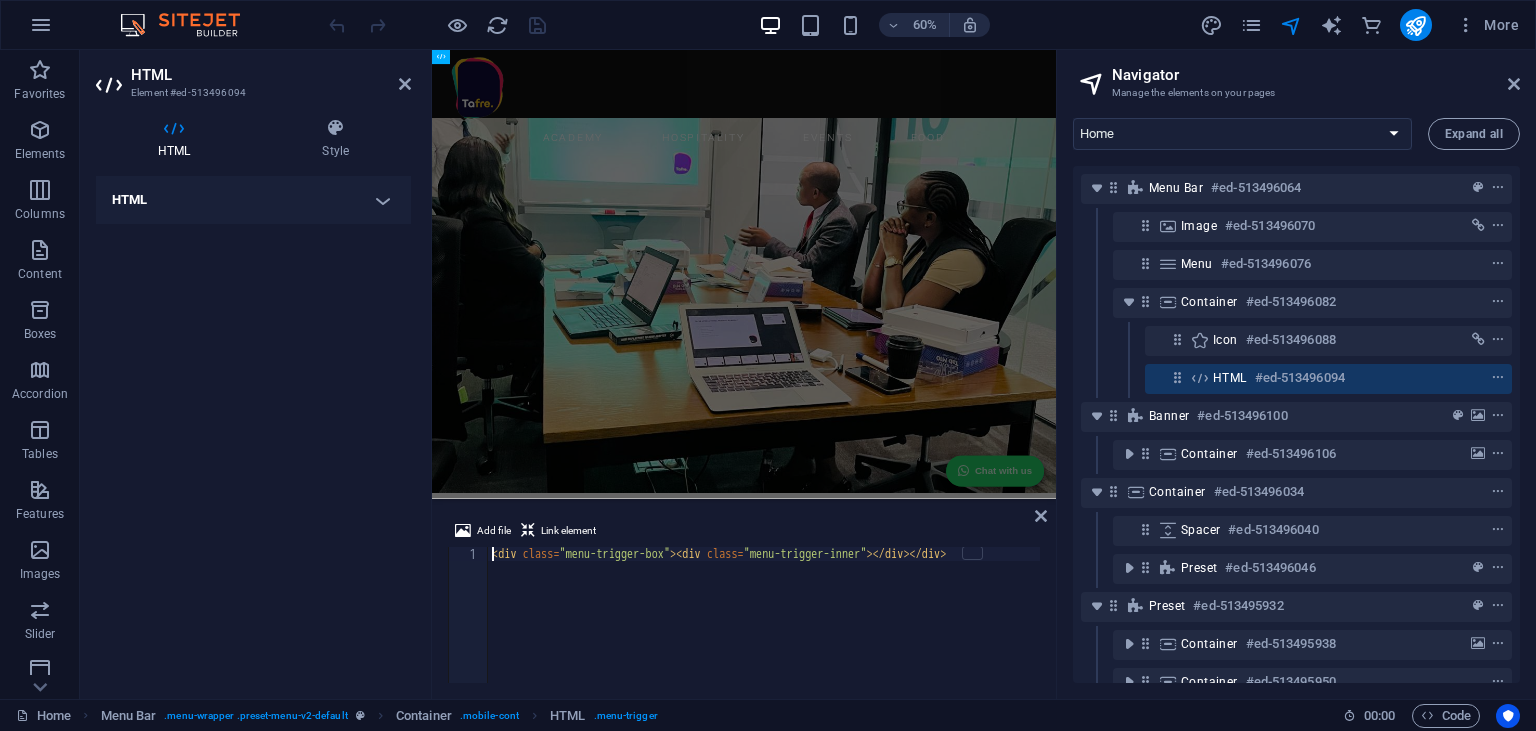 click on "HTML" at bounding box center [253, 200] 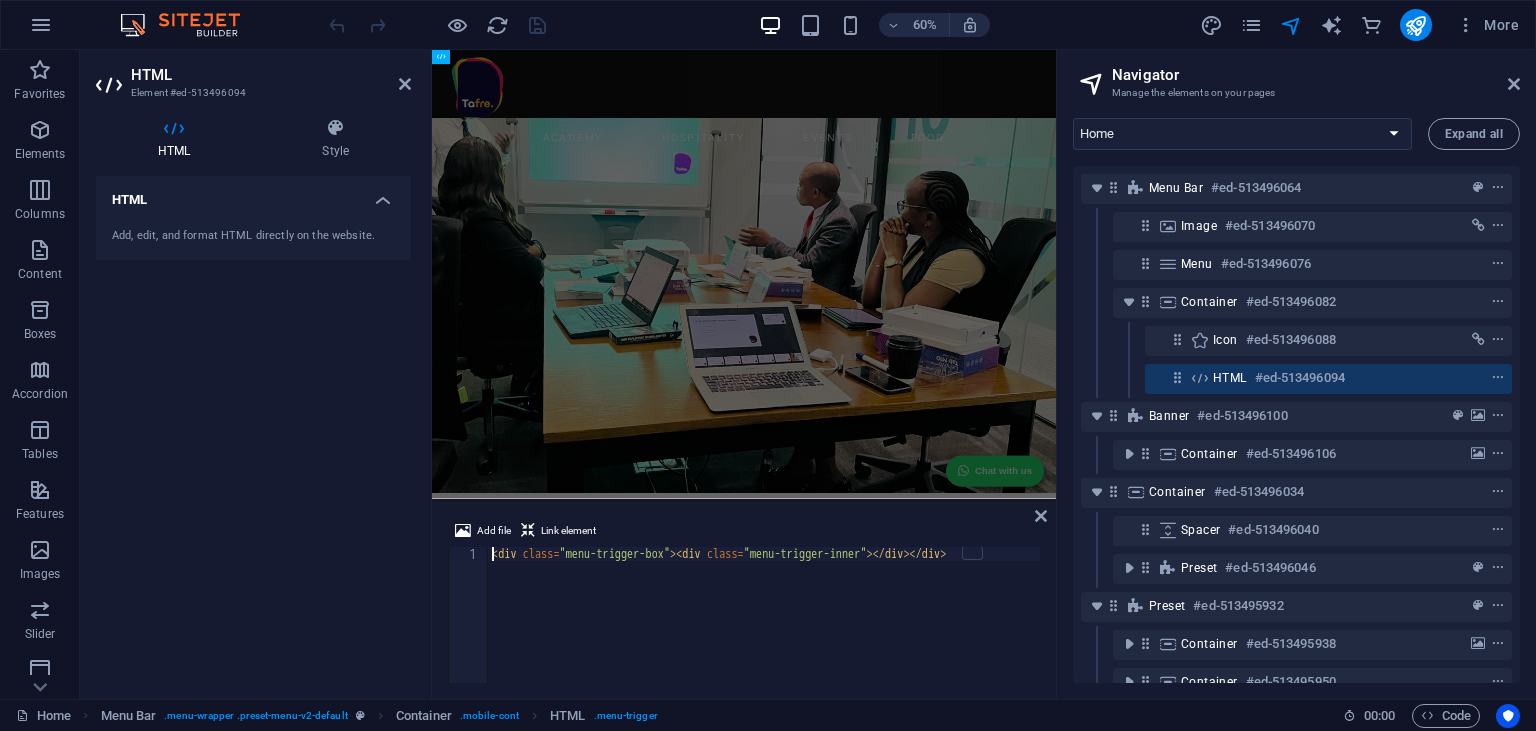 click on "Add, edit, and format HTML directly on the website." at bounding box center [253, 236] 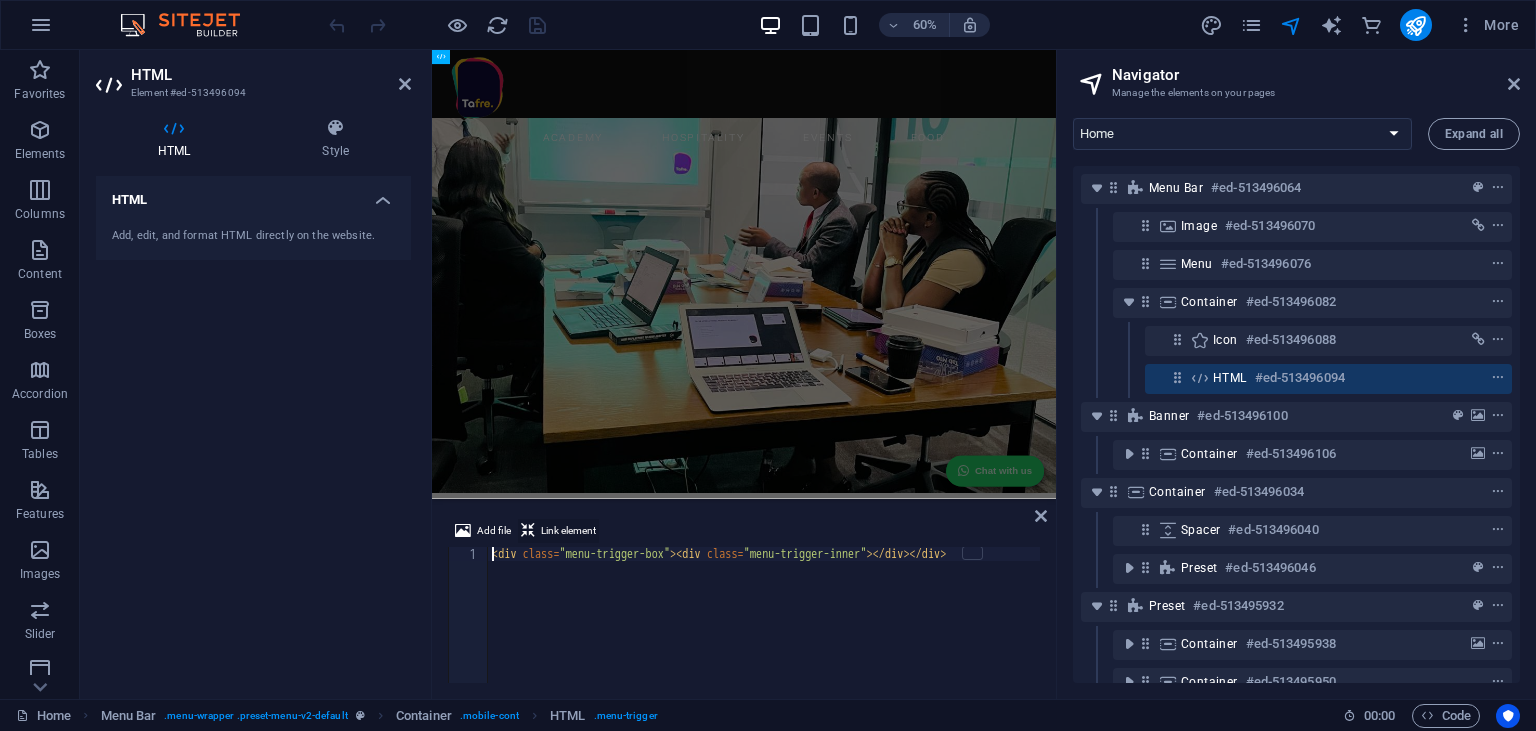 click on "Link element" at bounding box center (568, 531) 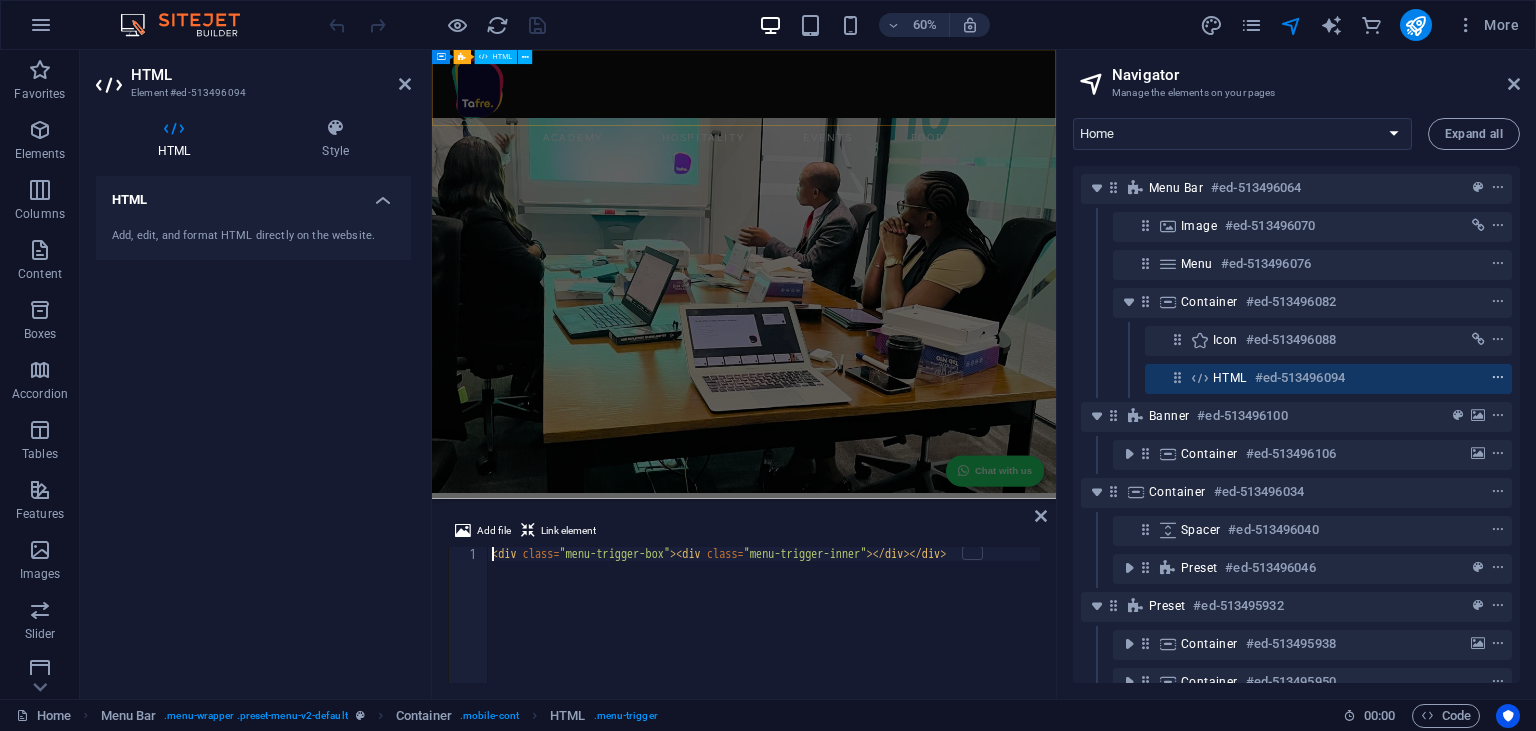 click at bounding box center [1498, 378] 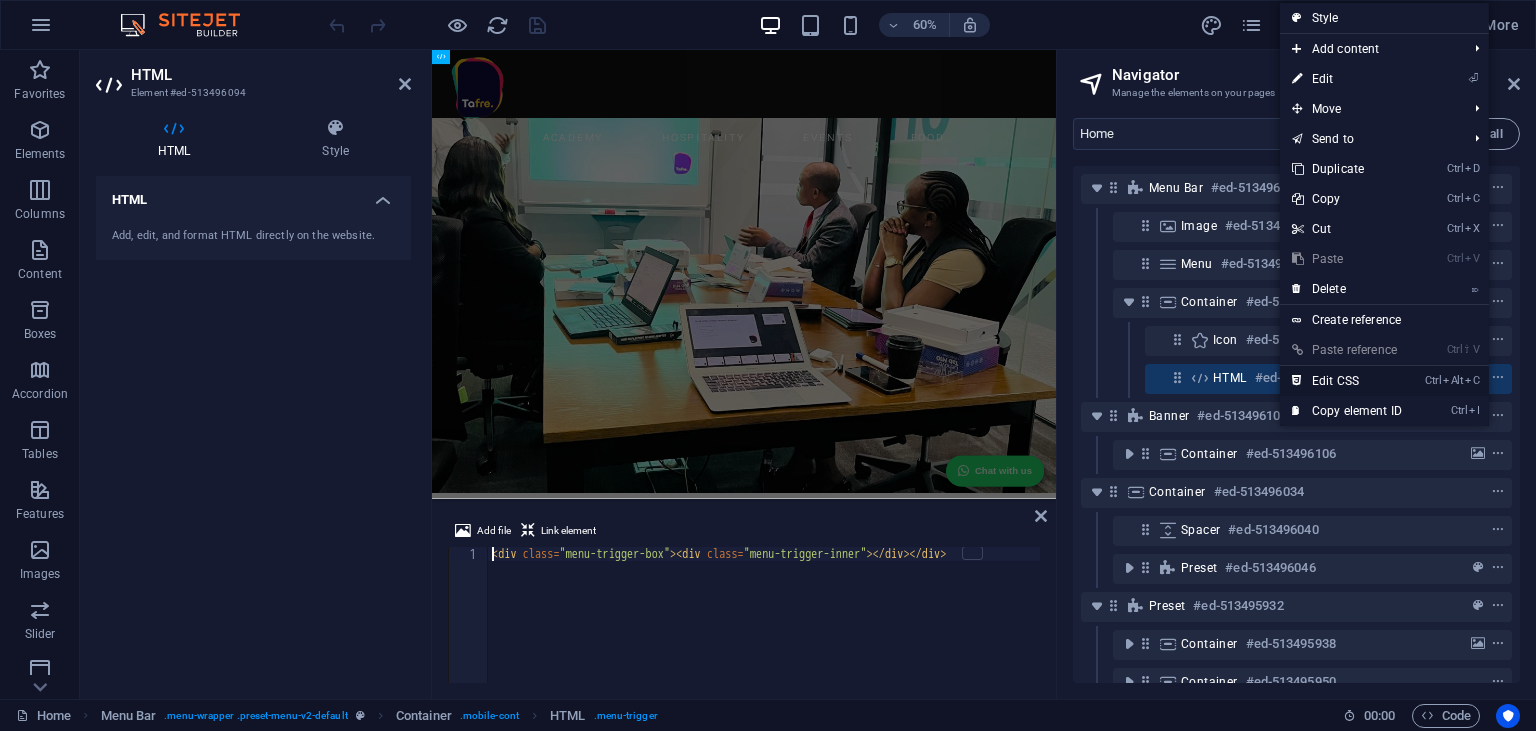 click on "Alt" at bounding box center (1453, 380) 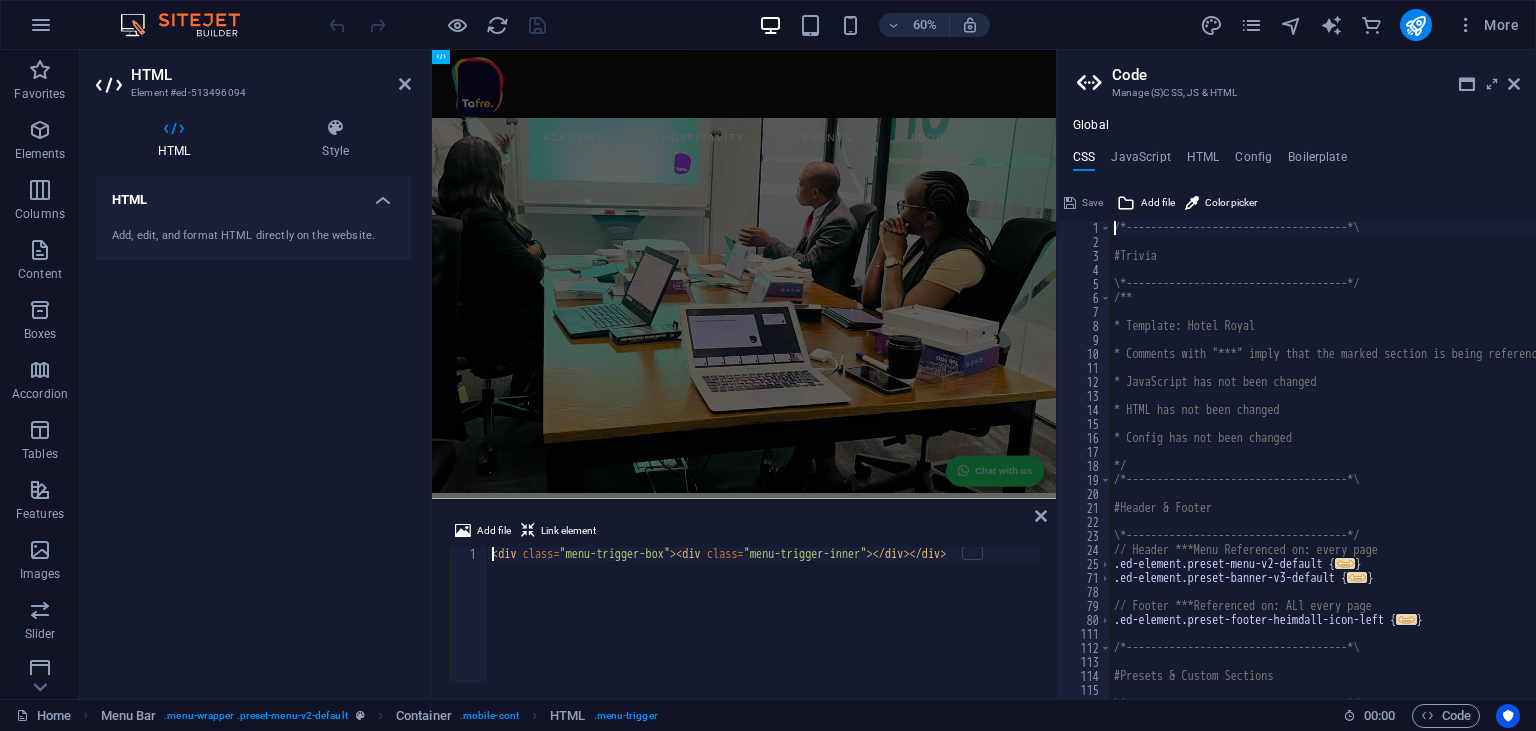 scroll, scrollTop: 0, scrollLeft: 0, axis: both 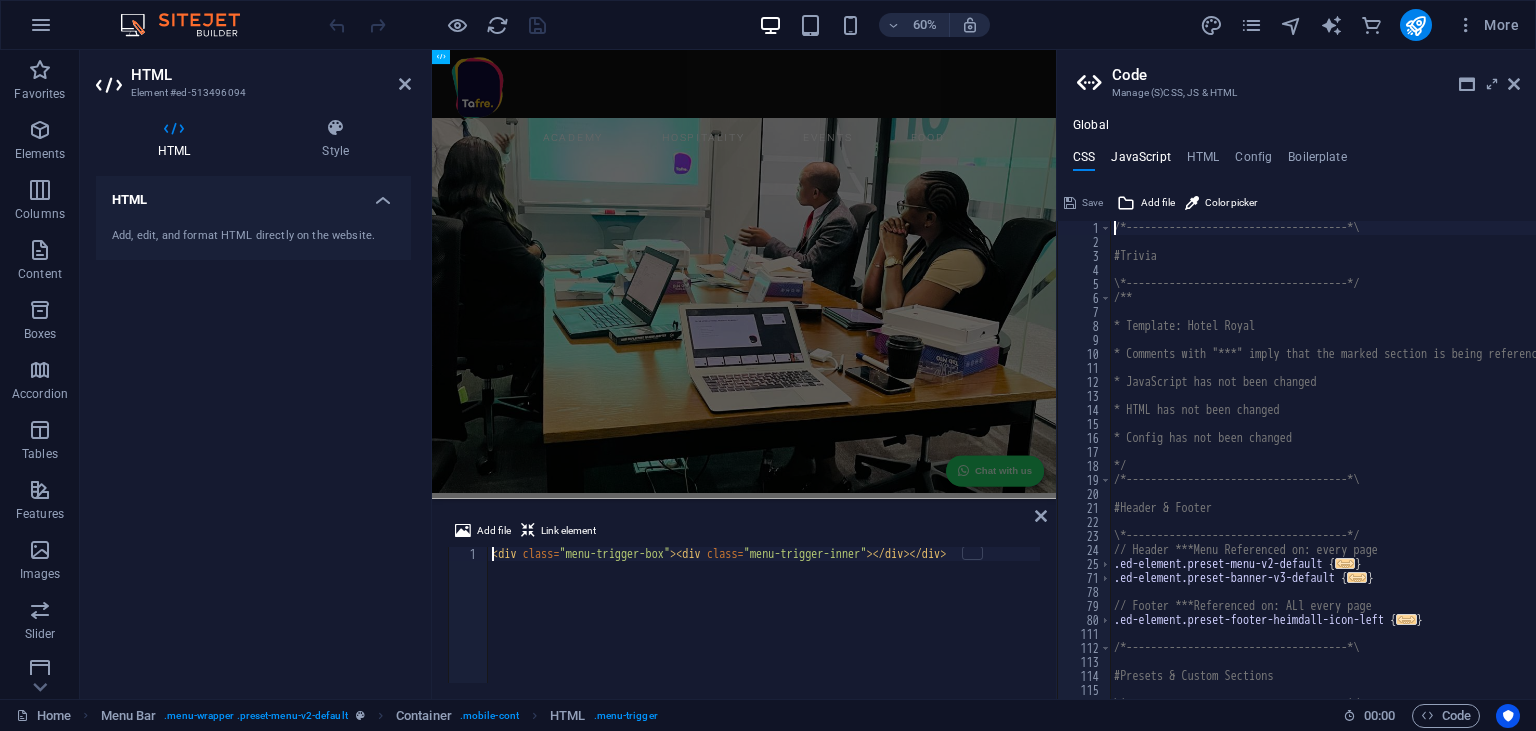 click on "JavaScript" at bounding box center [1140, 161] 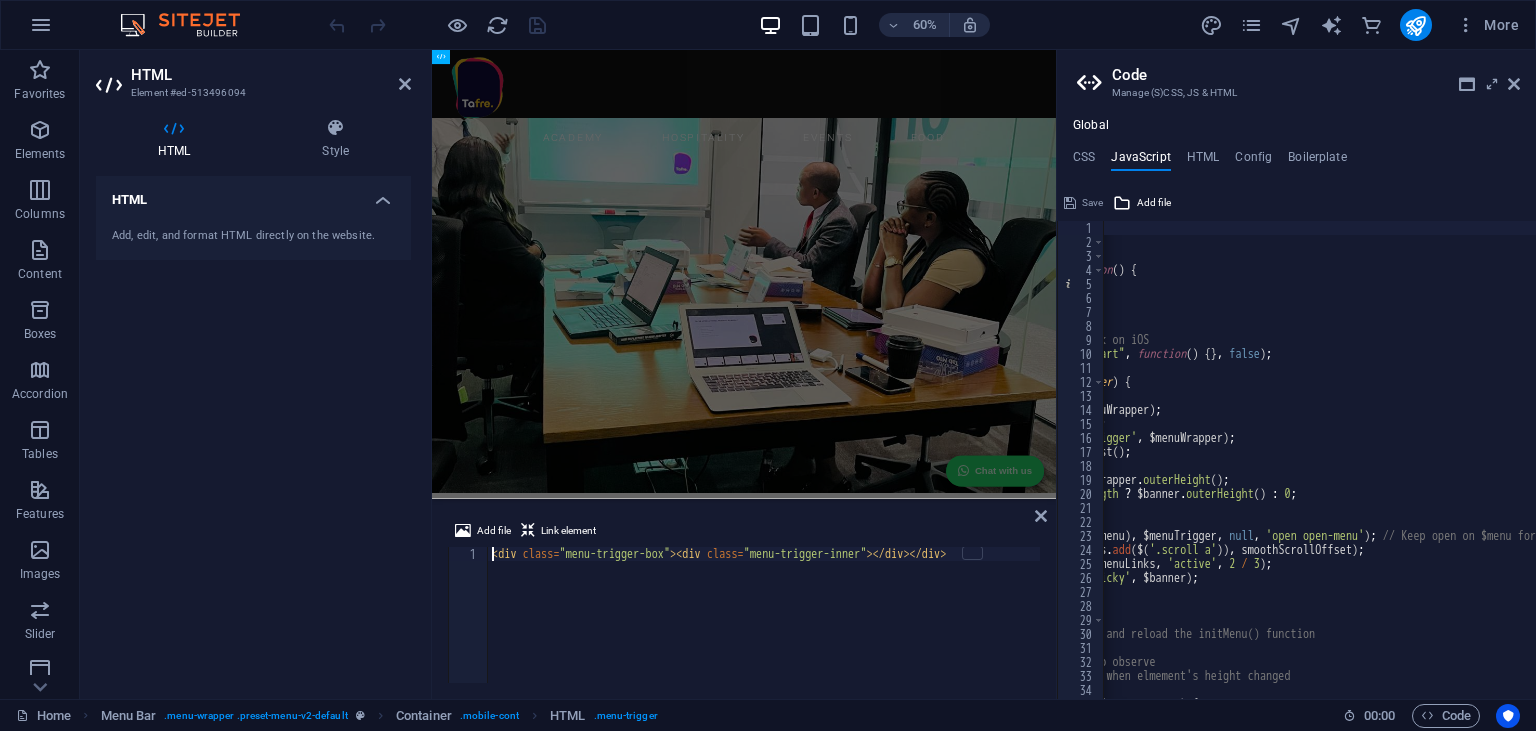 scroll, scrollTop: 0, scrollLeft: 0, axis: both 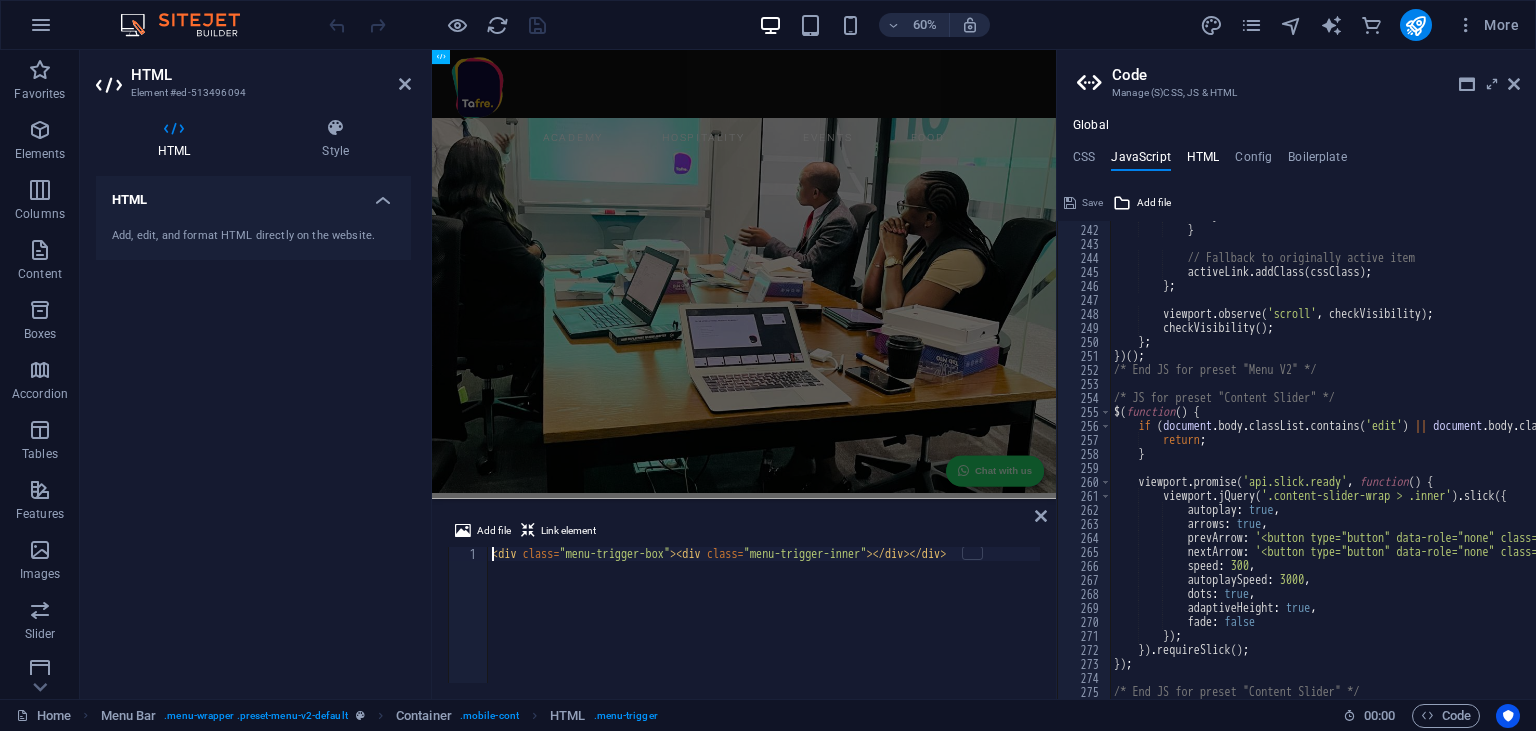 click on "HTML" at bounding box center (1203, 161) 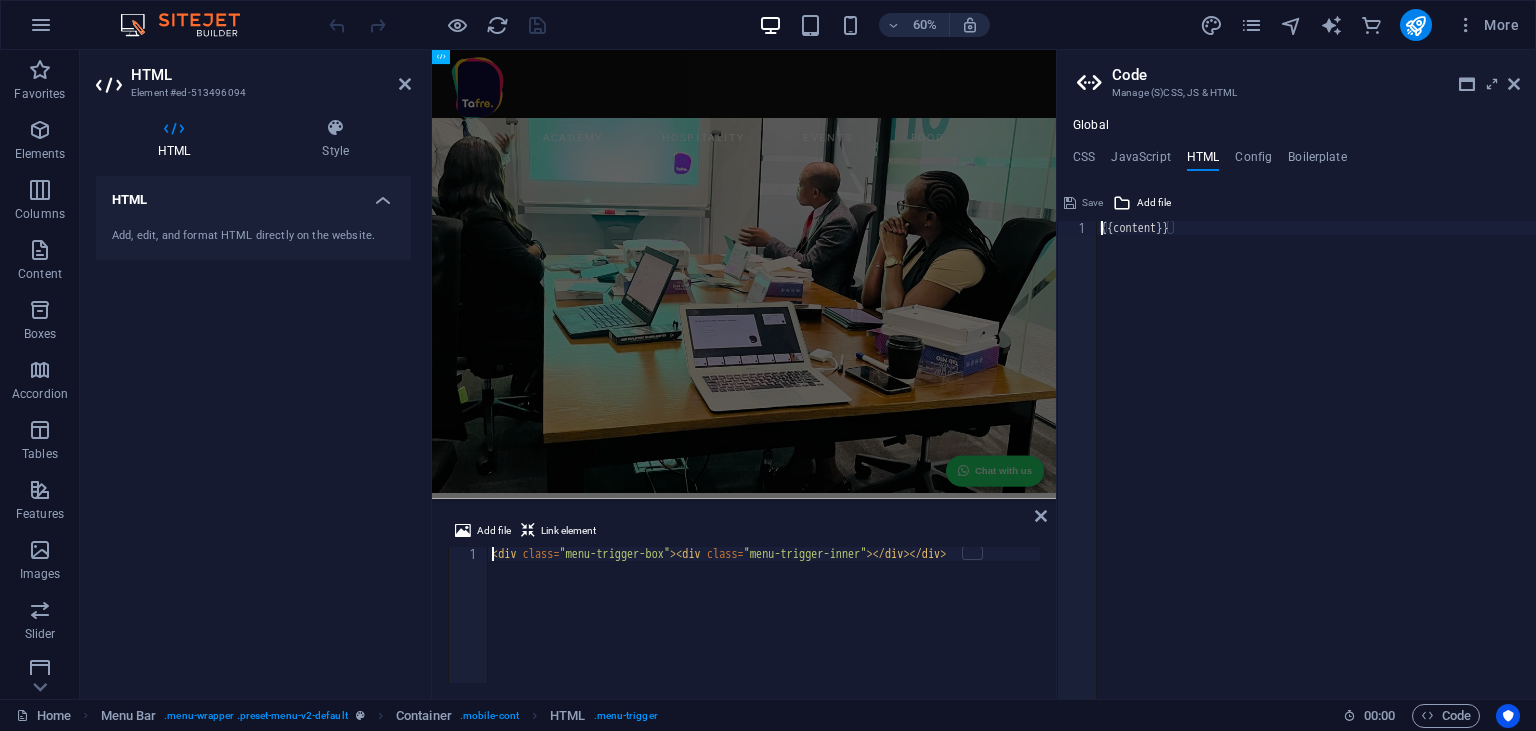 click on "{{content}}" at bounding box center [1316, 474] 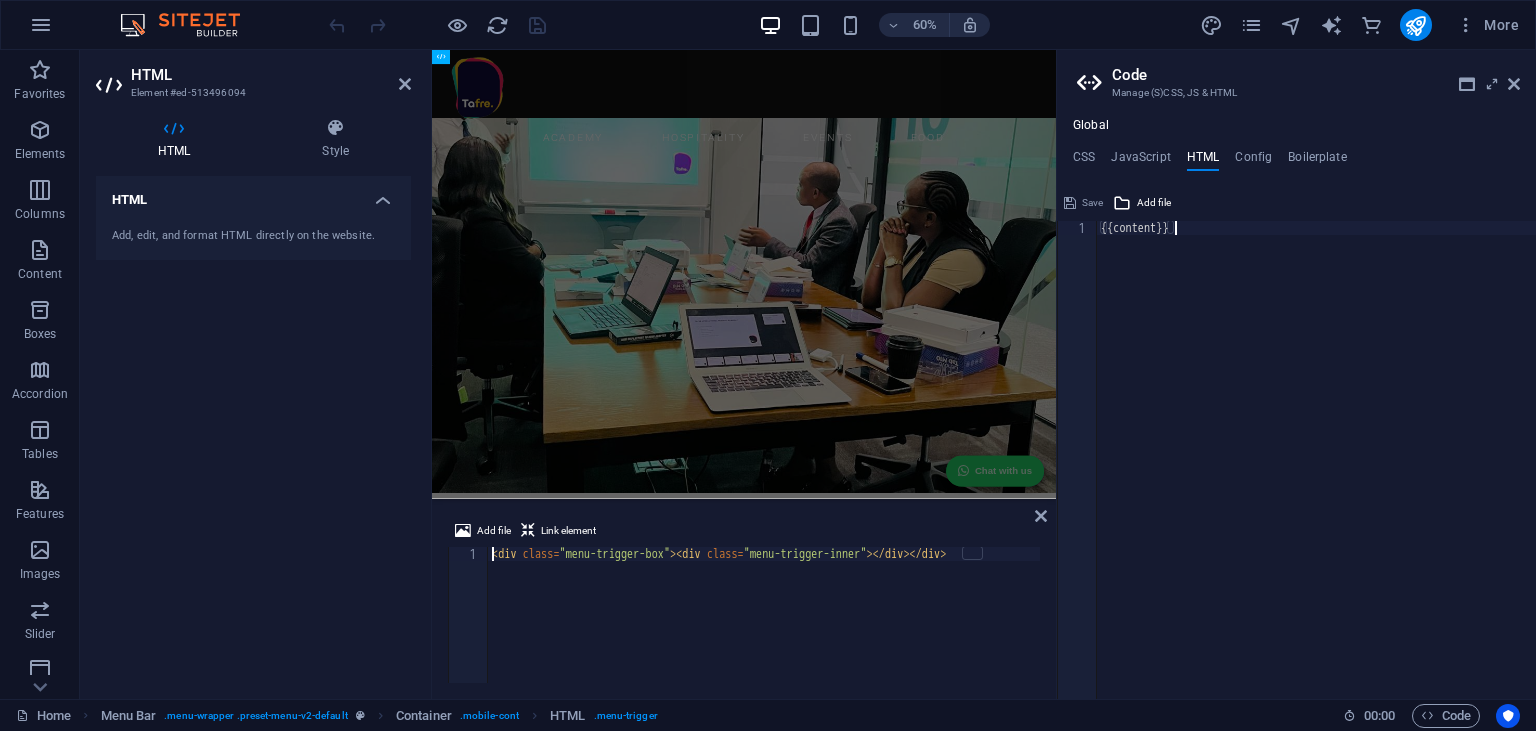 click on "{{content}}" at bounding box center (1316, 474) 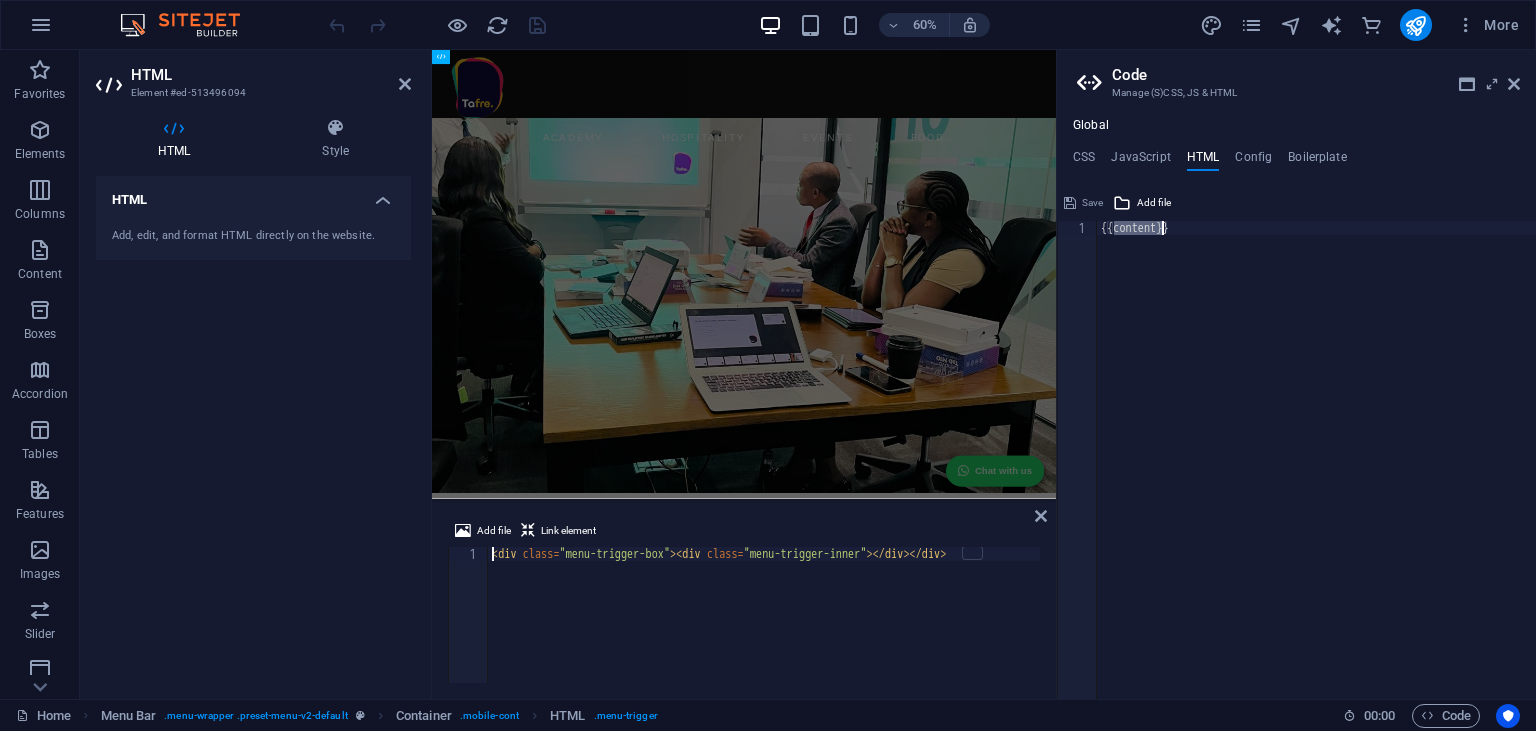 click on "{{content}}" at bounding box center [1316, 474] 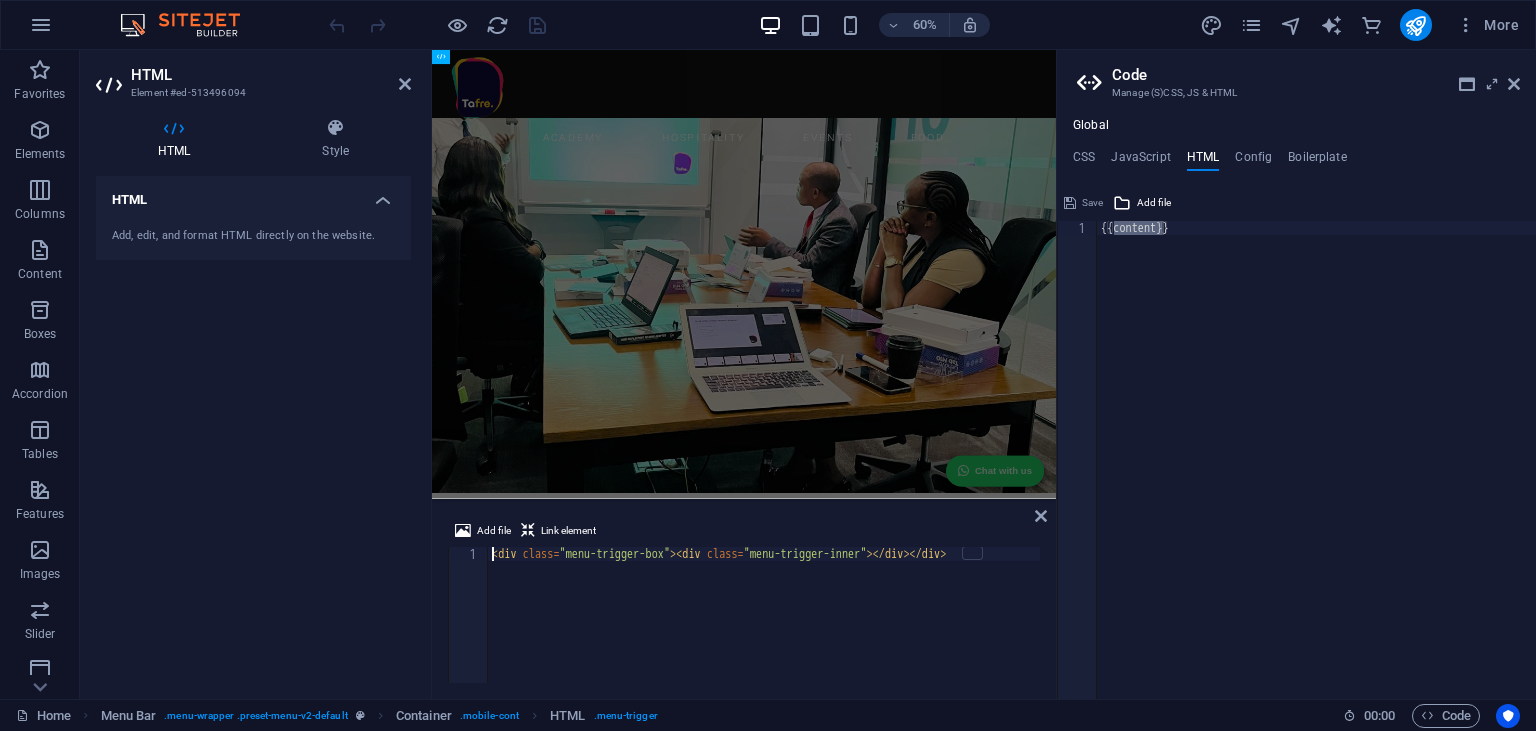 click on "Global CSS JavaScript HTML Config Boilerplate /*------------------------------------*\ 1 2 3 4 5 6 7 8 9 10 11 12 13 14 15 16 17 18 19 20 21 22 23 24 25 71 78 79 80 111 112 113 114 115 116 117 /*------------------------------------*\     #Trivia \*------------------------------------*/ /**   * Template: Hotel Royal   * Comments with "***" imply that the marked section is being referenced somewhere else   * JavaScript has not been changed   * HTML has not been changed   * Config has not been changed   */ /*------------------------------------*\     #Header & Footer \*------------------------------------*/ // Header ***Menu Referenced on: every page  .ed-element.preset-menu-v2-default   { ... } .ed-element.preset-banner-v3-default   { ... } // Footer ***Referenced on: ALl every page  .ed-element.preset-footer-heimdall-icon-left   { ... } /*------------------------------------*\     #Presets & Custom Sections \*------------------------------------*/ // HOME - Discover      Save Add file Color picker 241 242 }" at bounding box center (1296, 408) 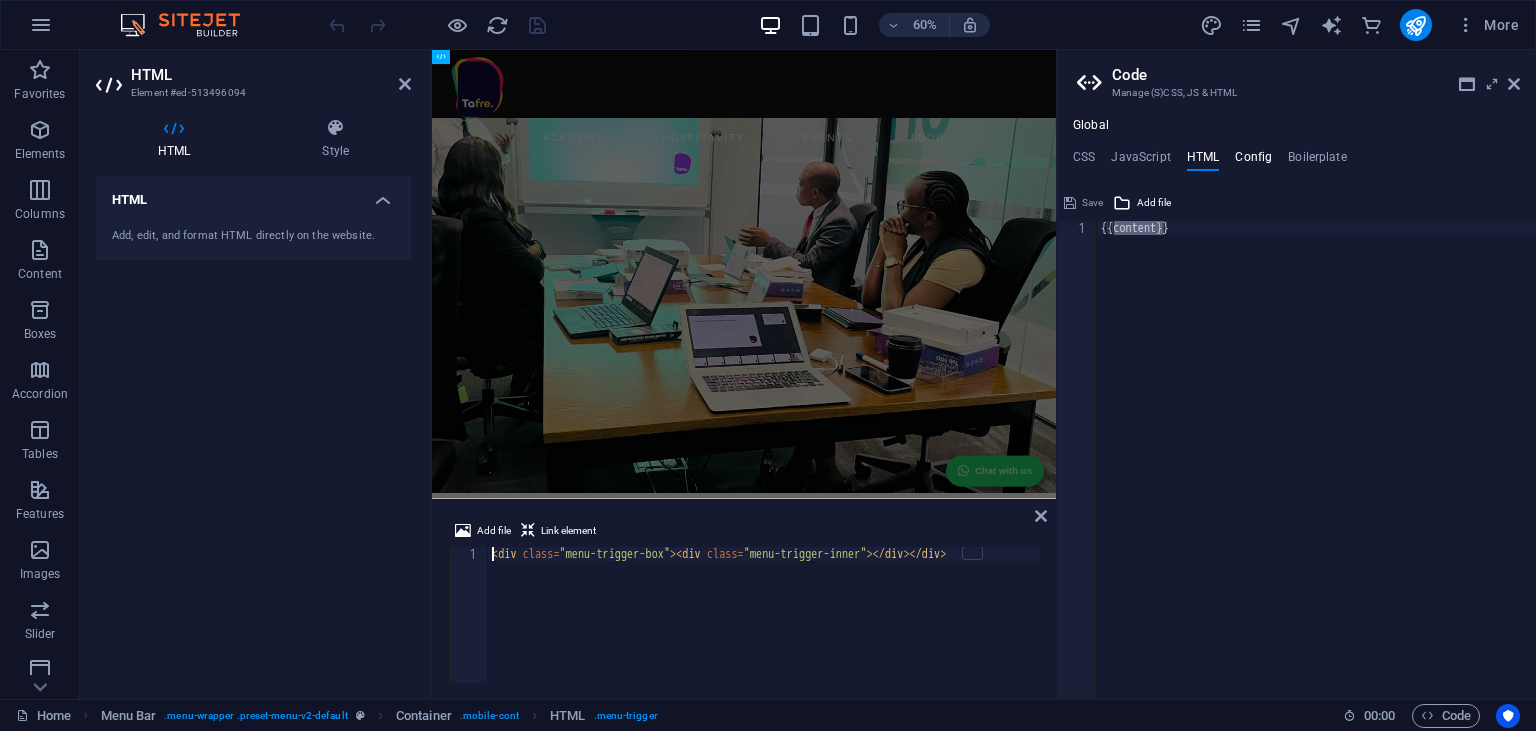 click on "Config" at bounding box center [1253, 161] 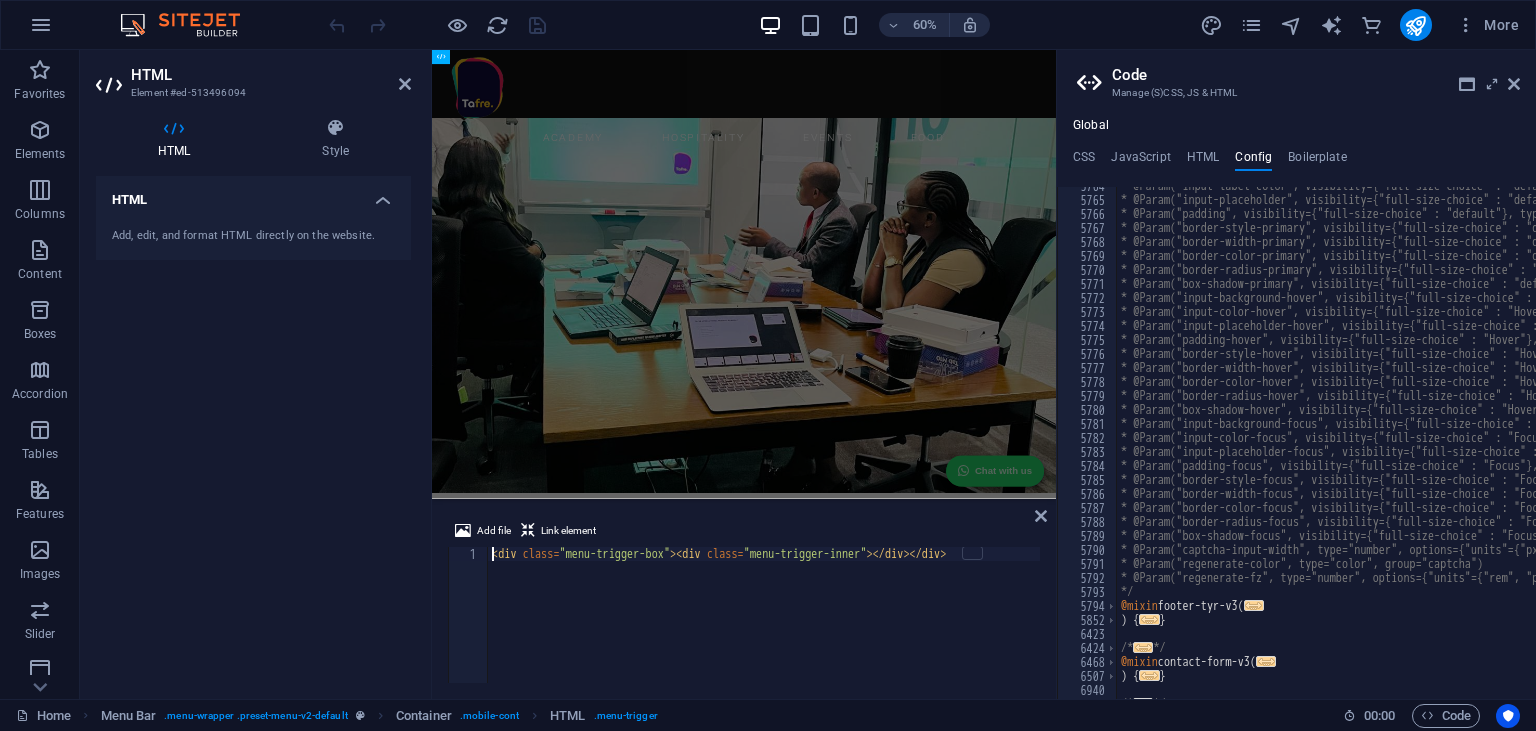 scroll, scrollTop: 2736, scrollLeft: 0, axis: vertical 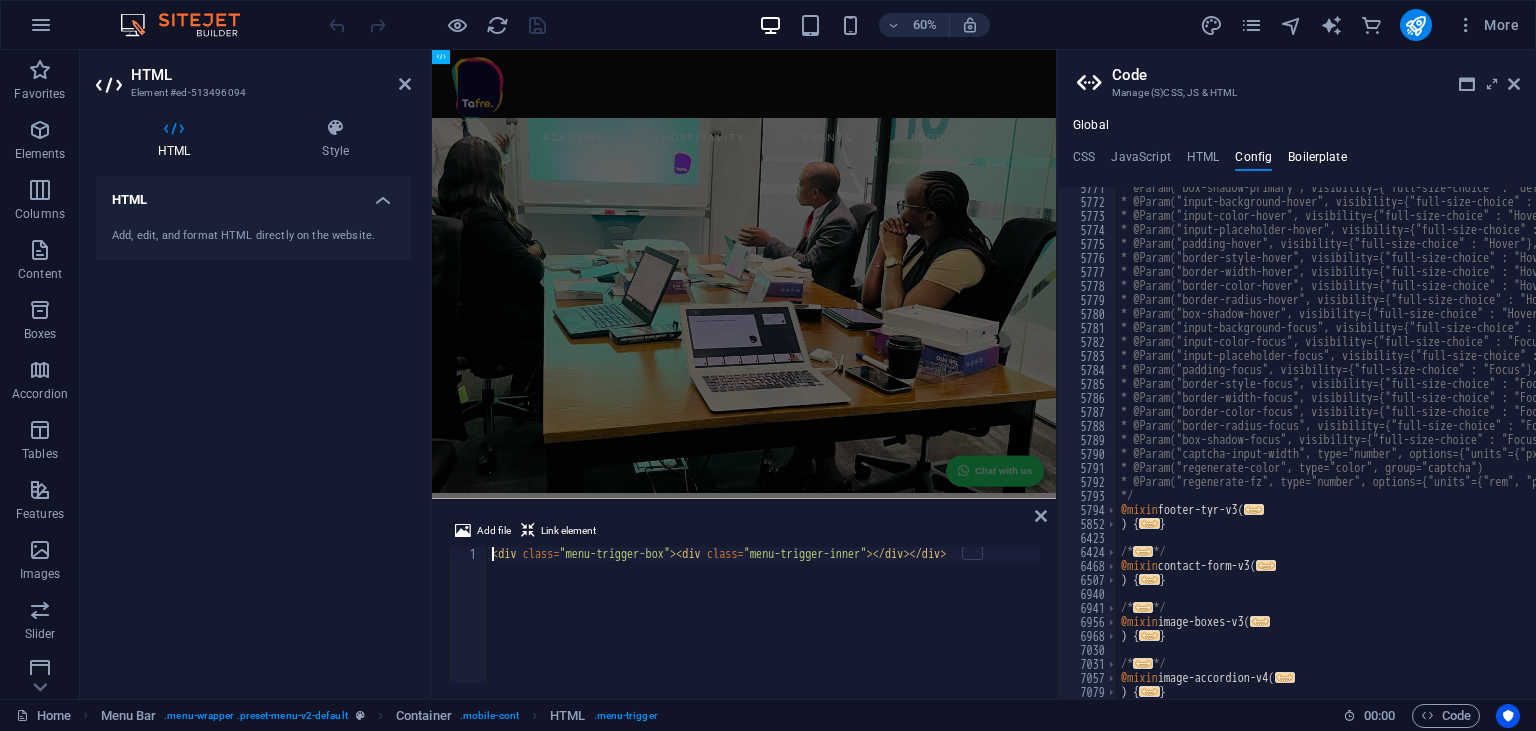 click on "Boilerplate" at bounding box center [1317, 161] 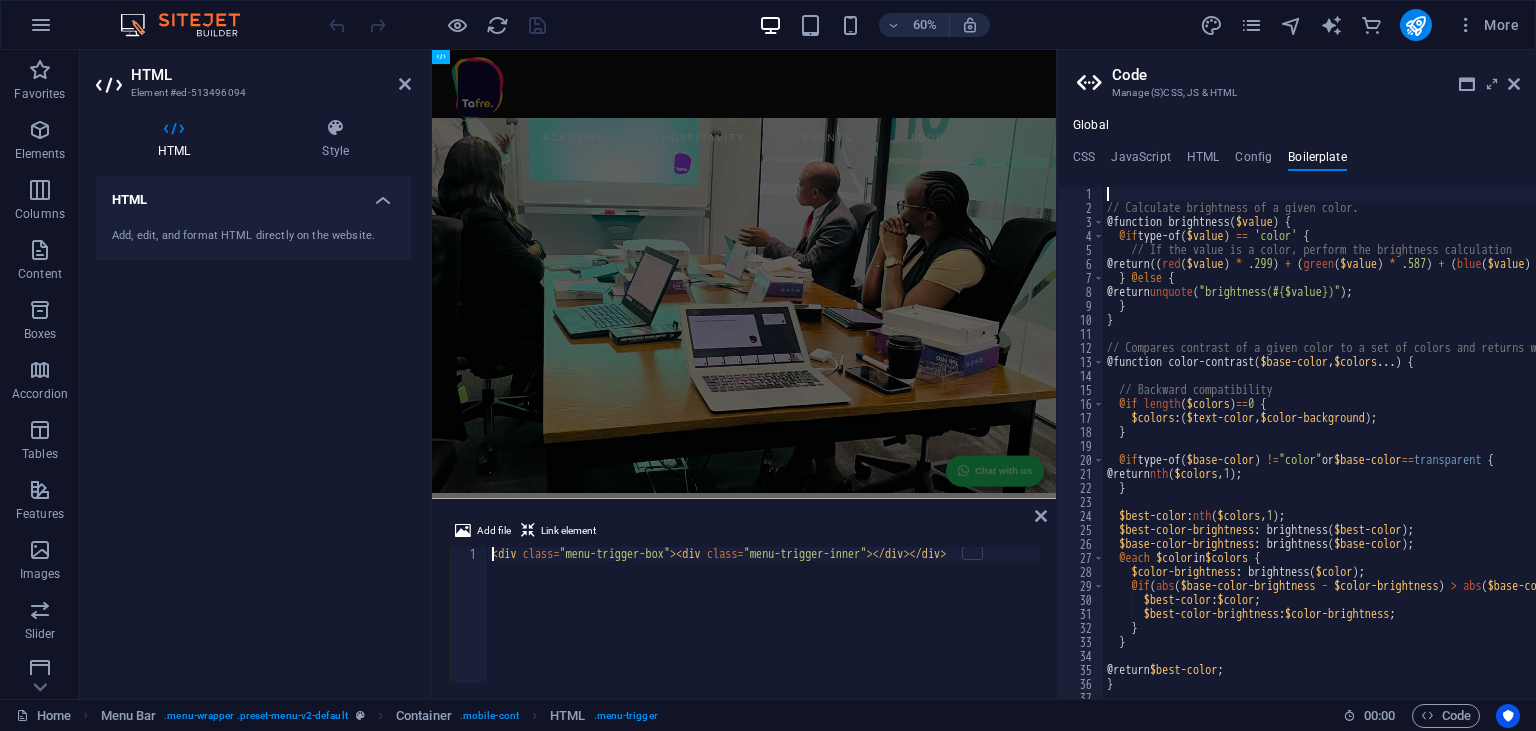 type 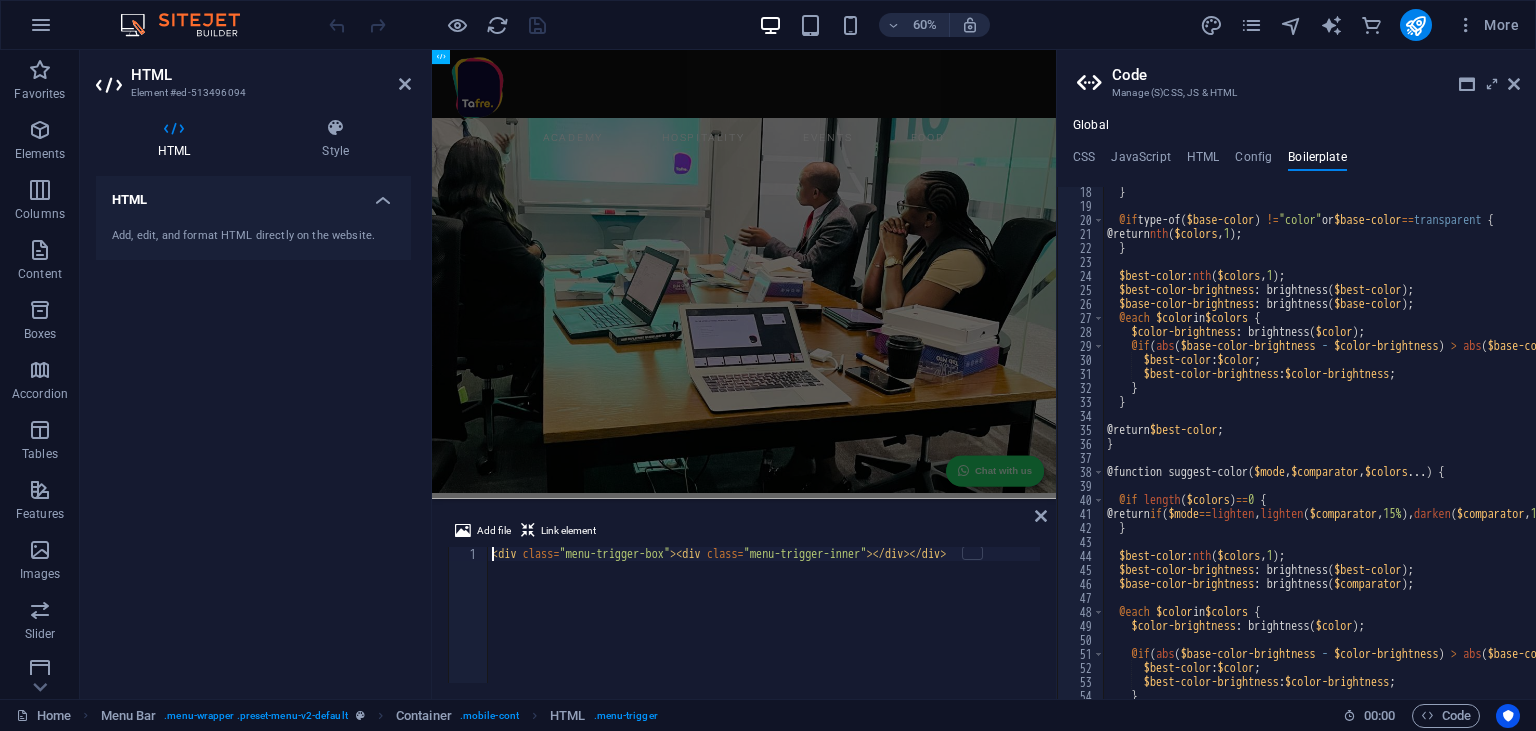 scroll, scrollTop: 204, scrollLeft: 0, axis: vertical 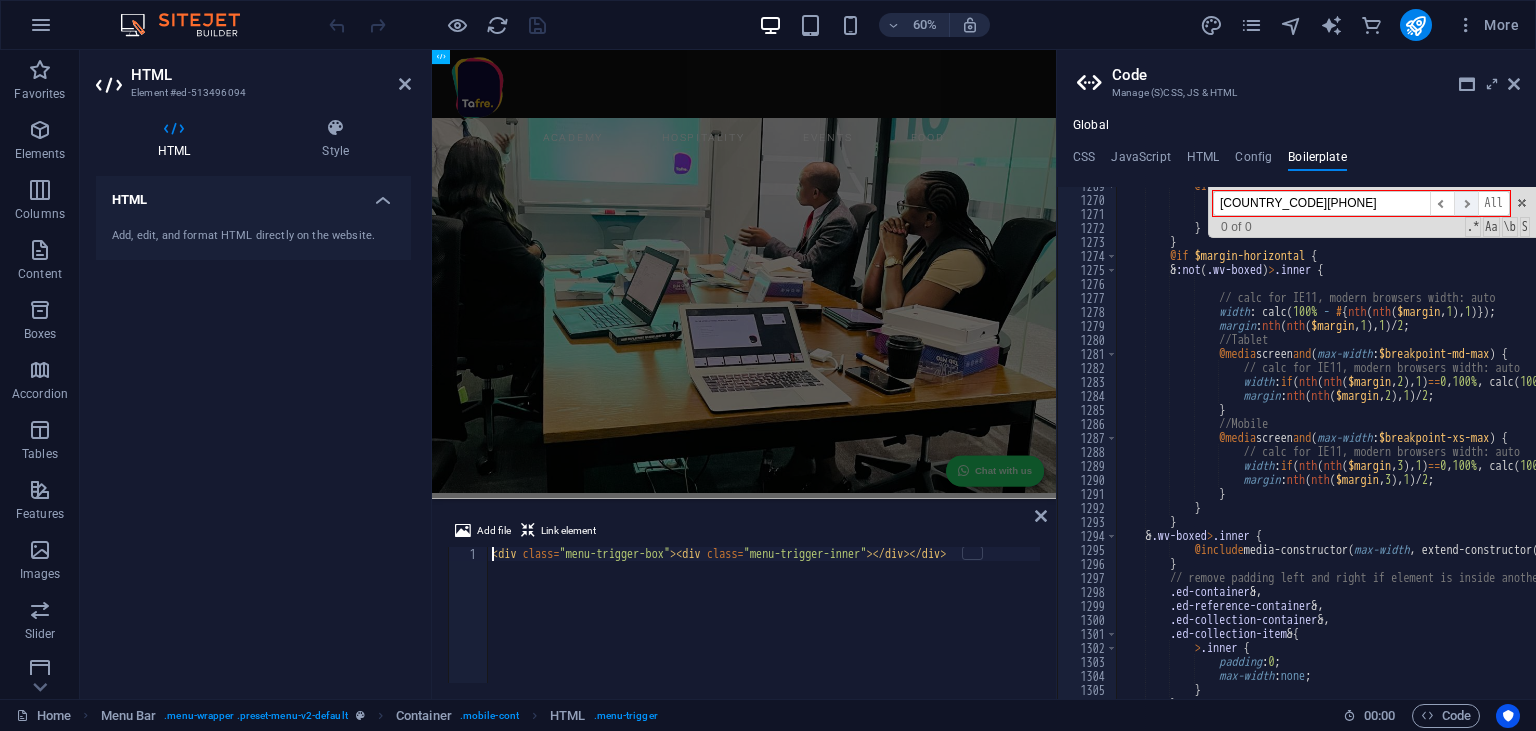 type on "[COUNTRY_CODE][PHONE]" 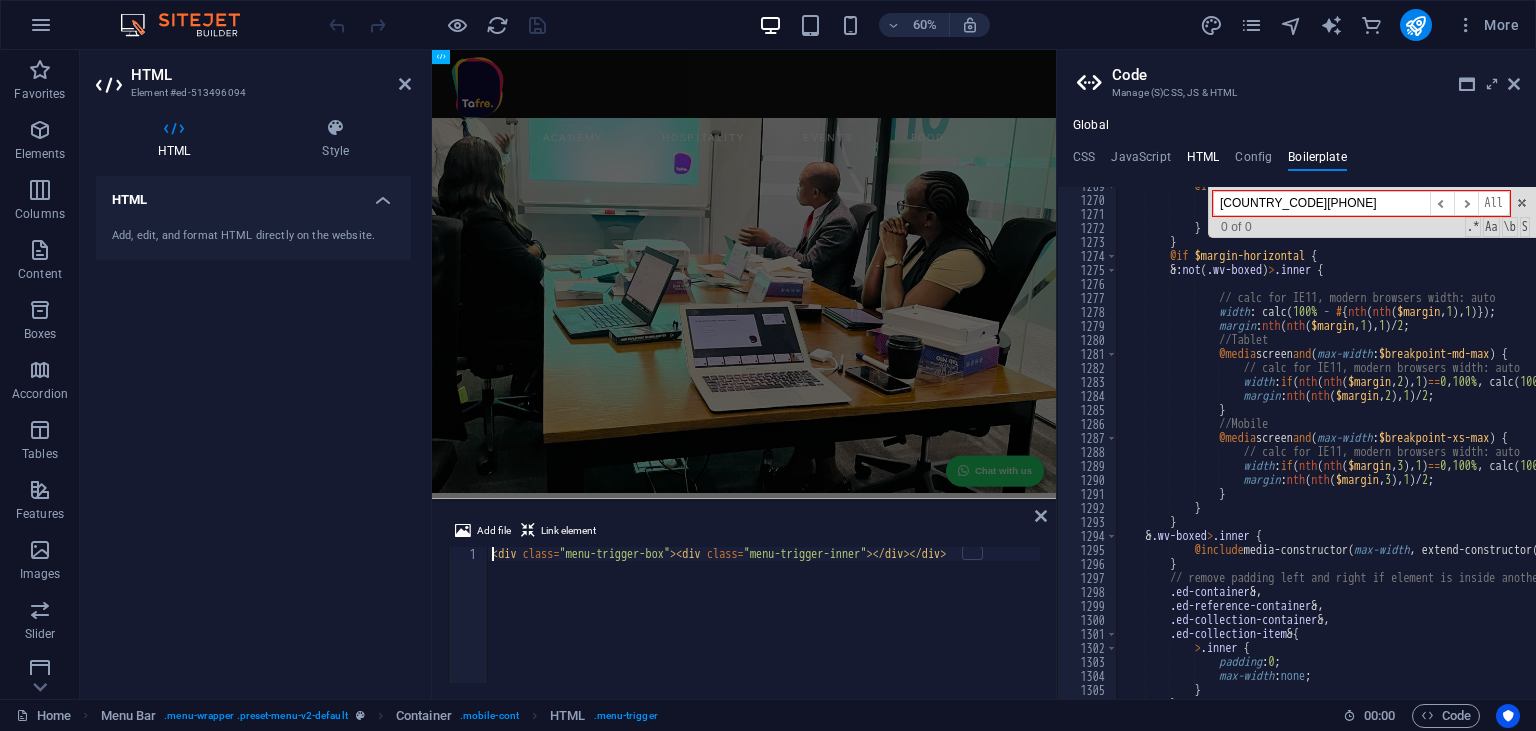 click on "HTML" at bounding box center [1203, 161] 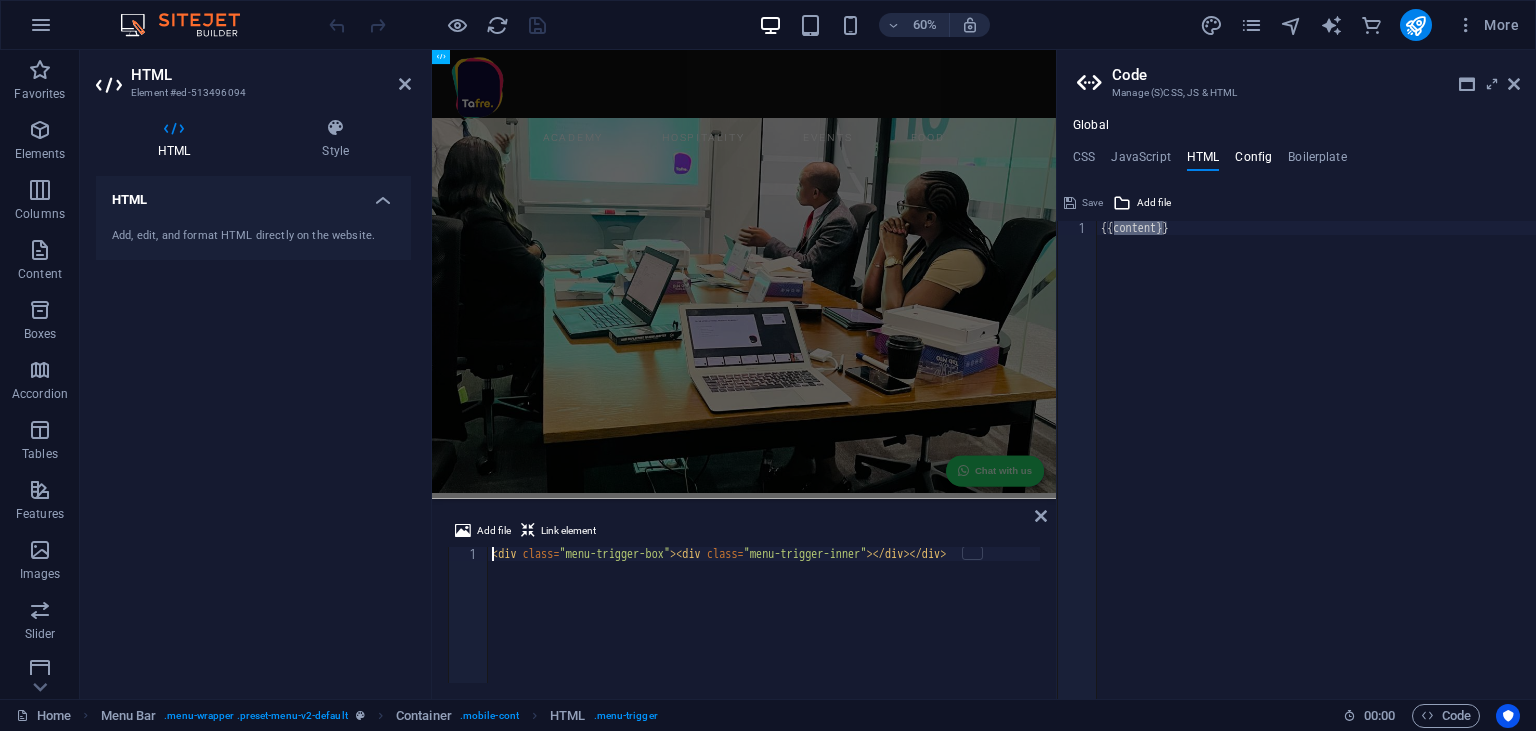 click on "Config" at bounding box center (1253, 161) 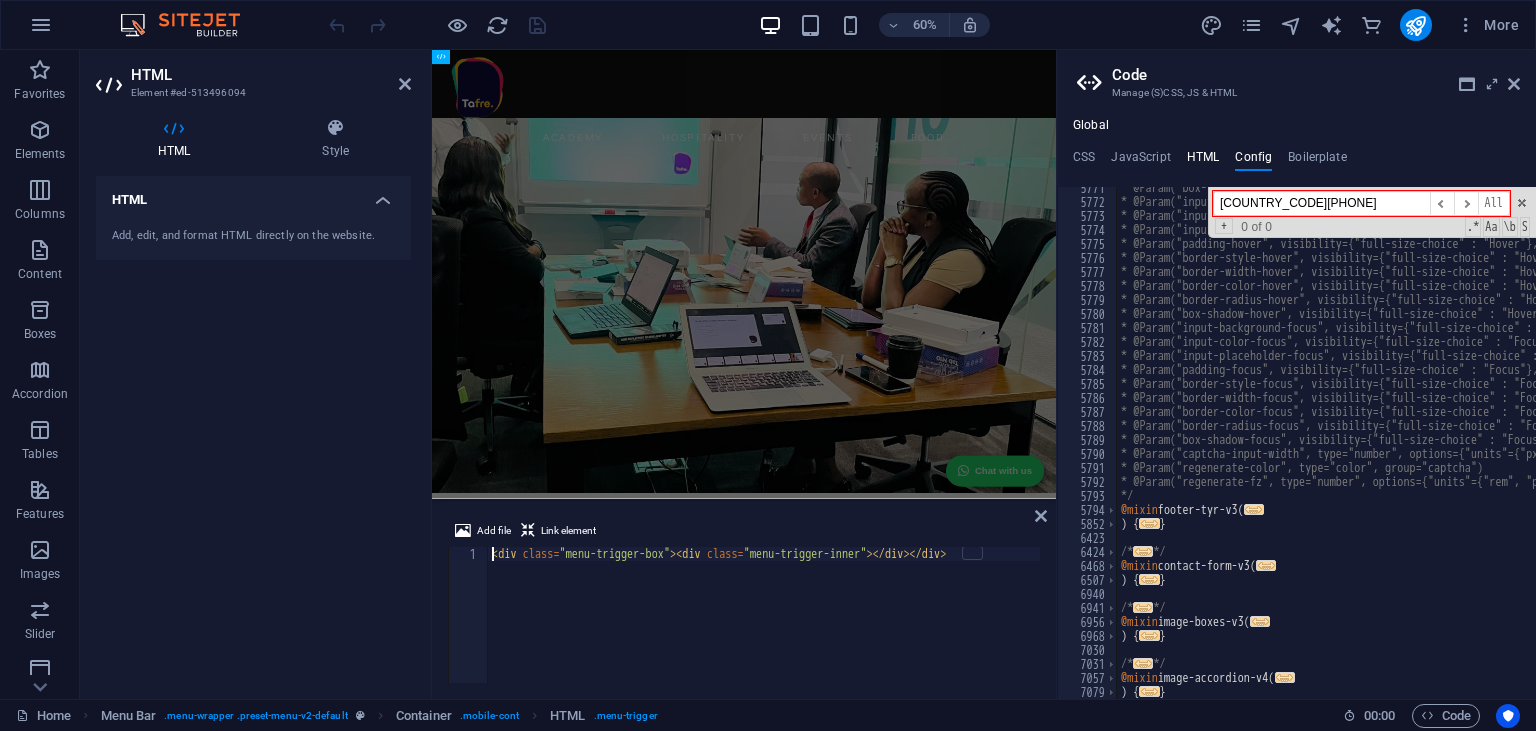 type on "[COUNTRY_CODE][PHONE]" 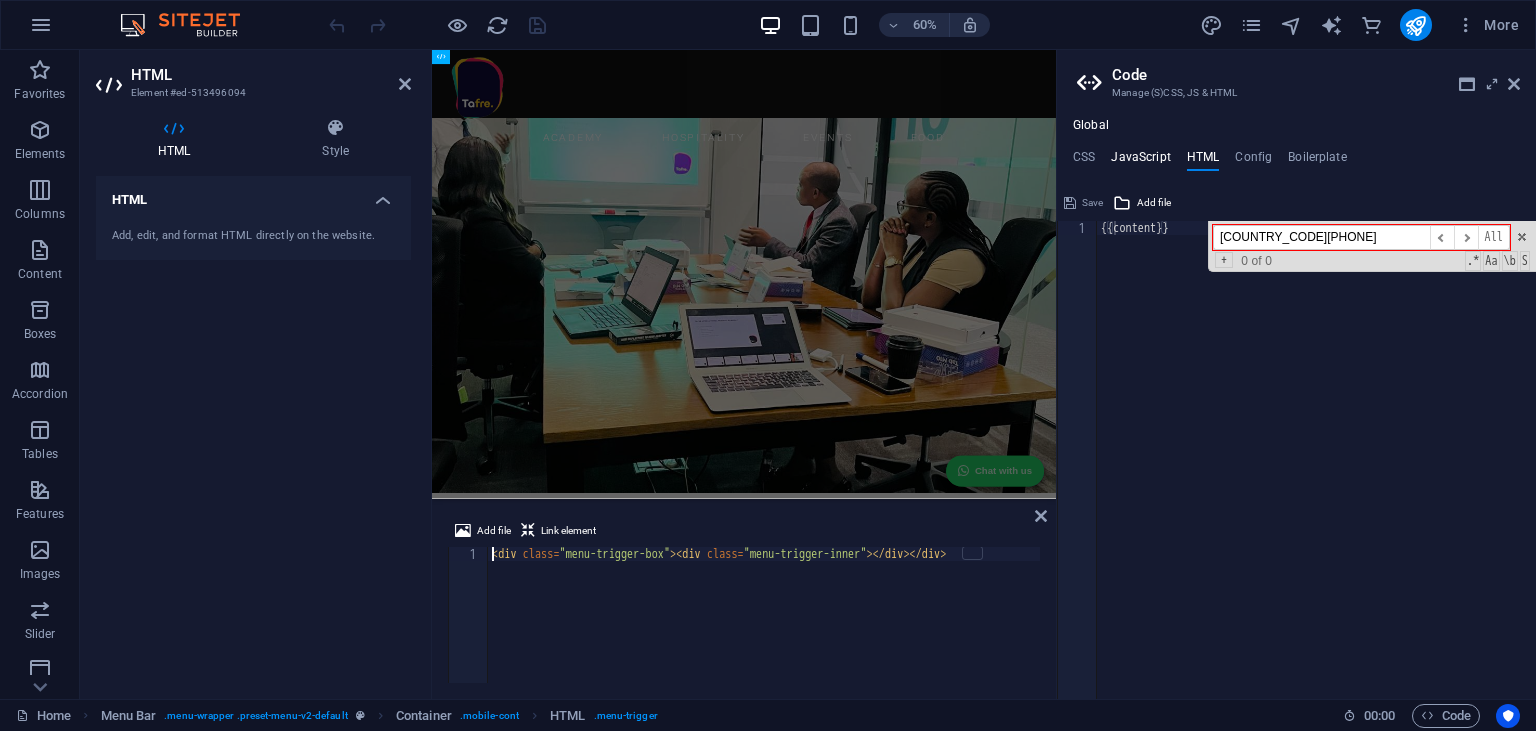 type on "[COUNTRY_CODE][PHONE]" 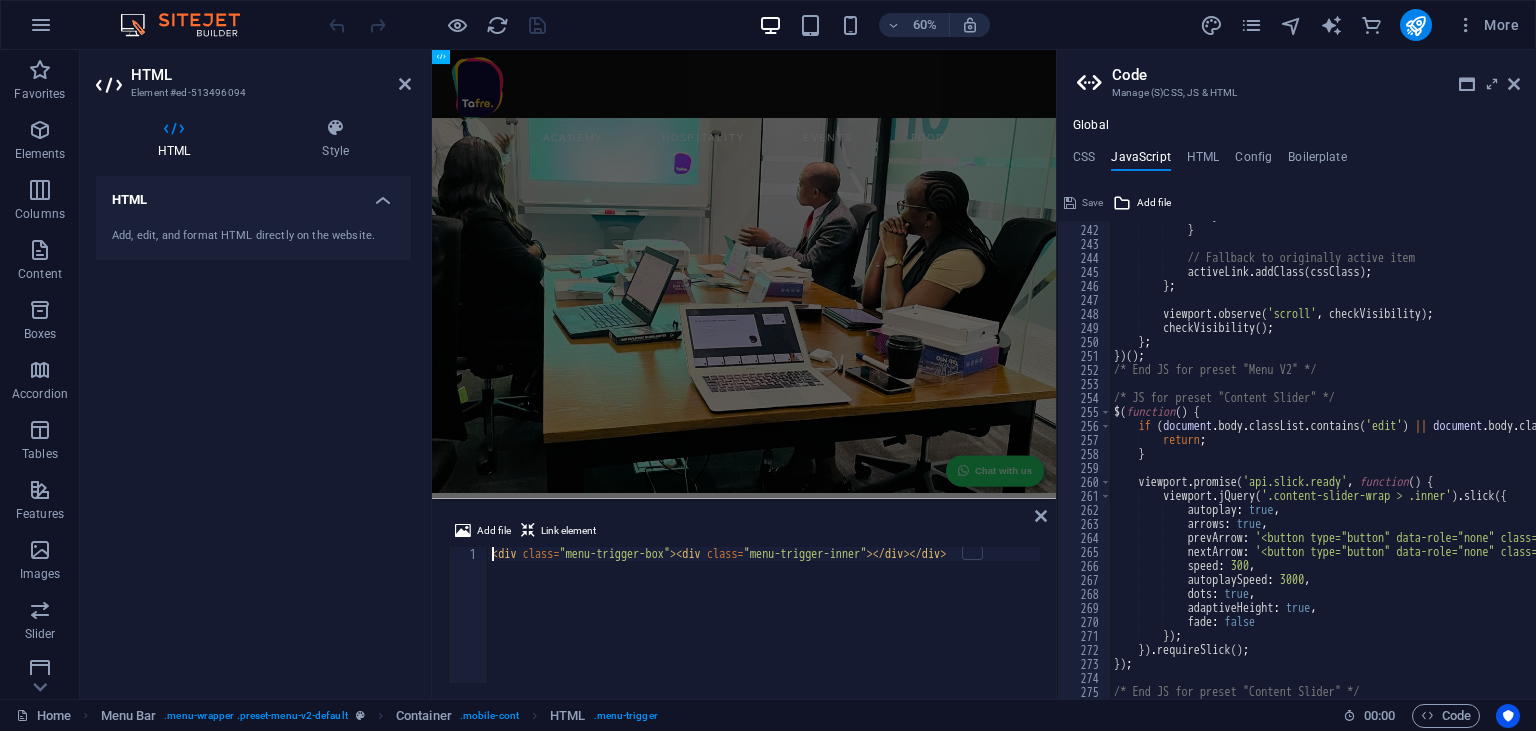 scroll, scrollTop: 3372, scrollLeft: 0, axis: vertical 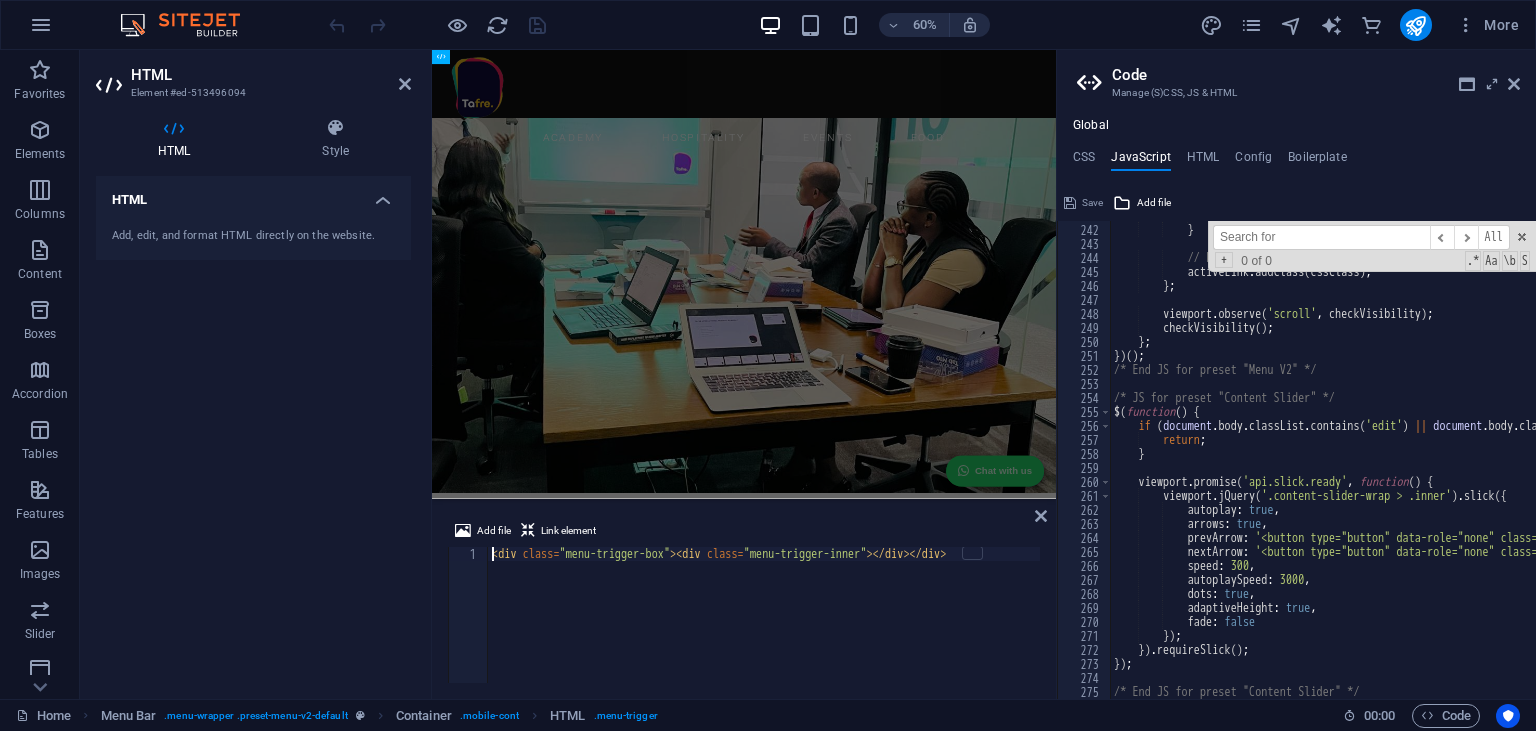 type on "[COUNTRY_CODE][PHONE]" 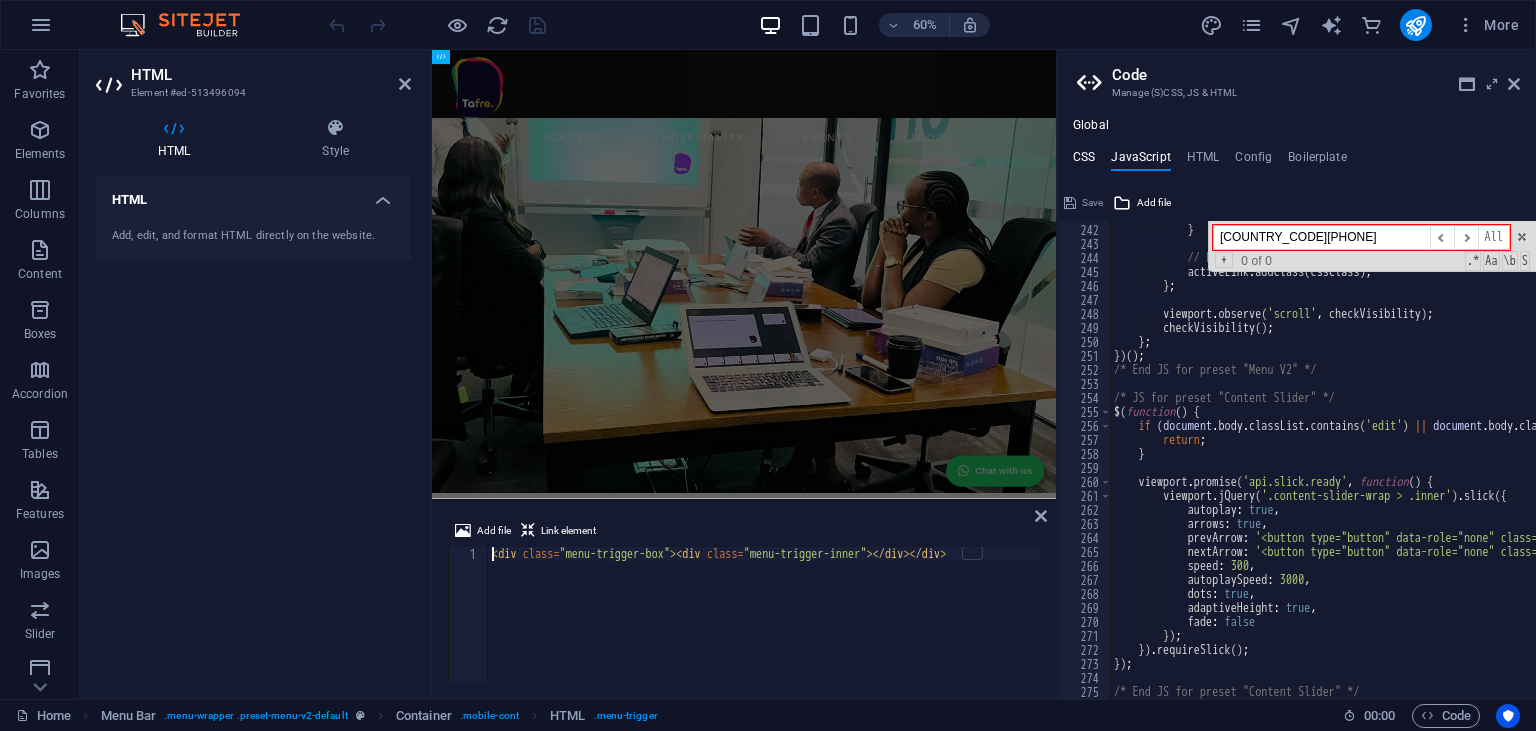 click on "CSS" at bounding box center [1084, 161] 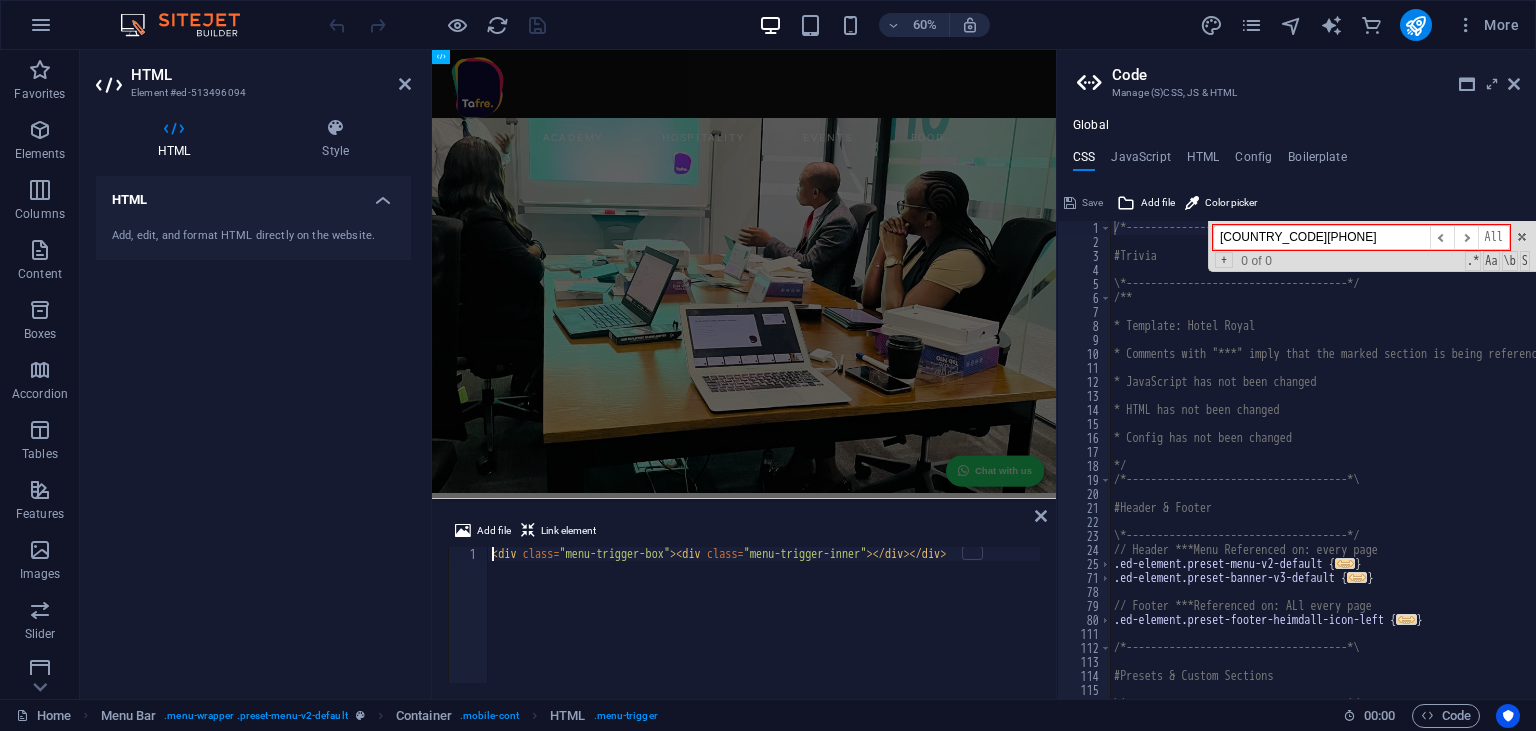 type on "[COUNTRY_CODE][PHONE]" 